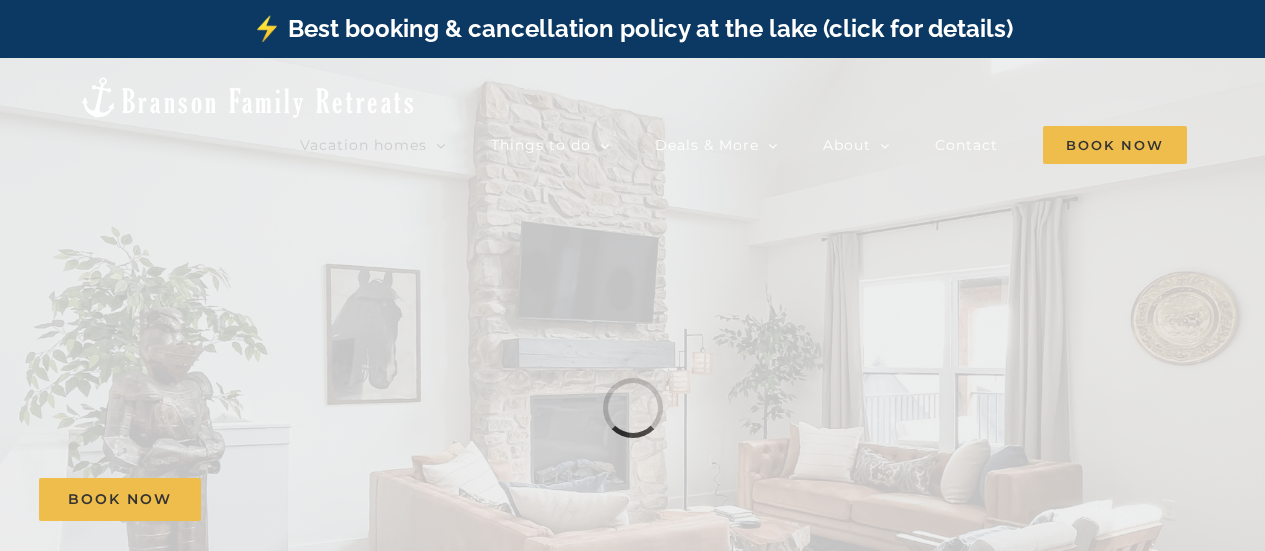 scroll, scrollTop: 0, scrollLeft: 0, axis: both 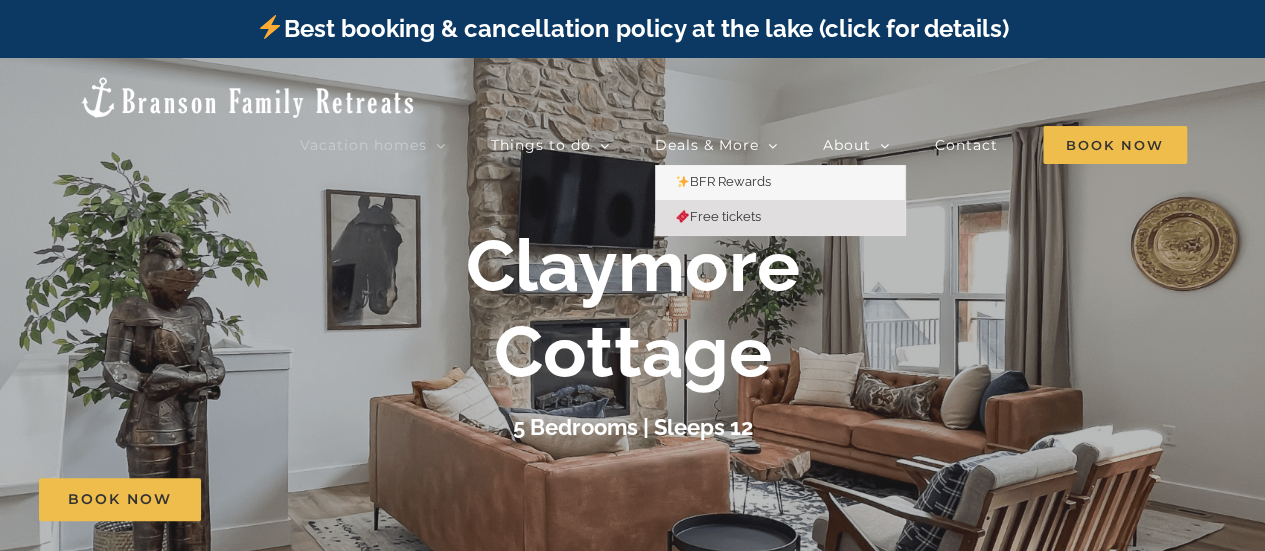 click on "Free tickets" at bounding box center (718, 216) 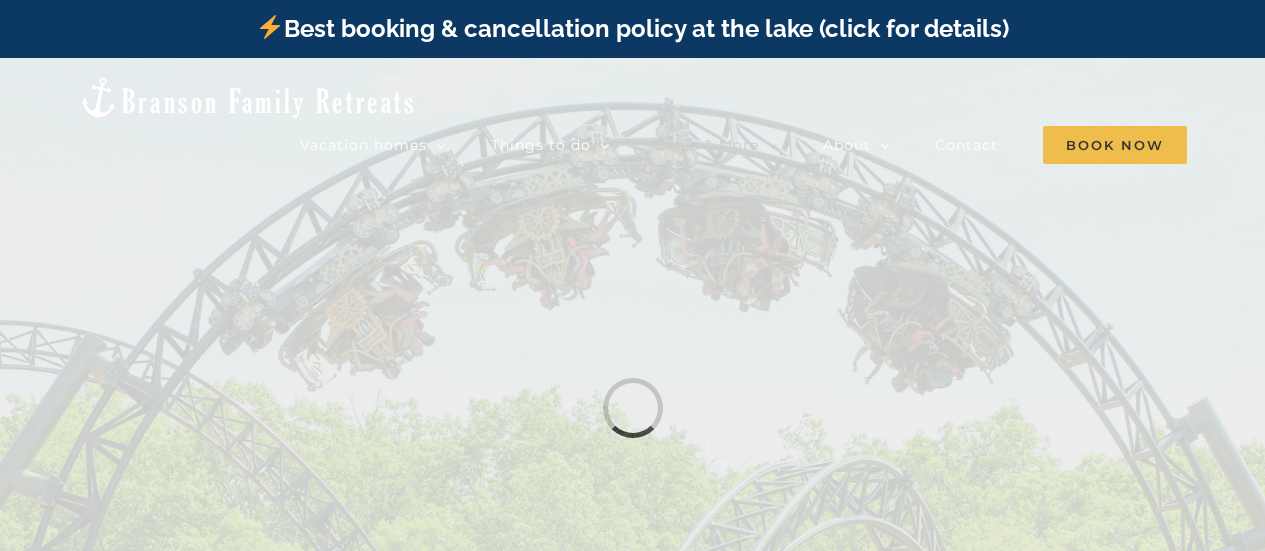 scroll, scrollTop: 0, scrollLeft: 0, axis: both 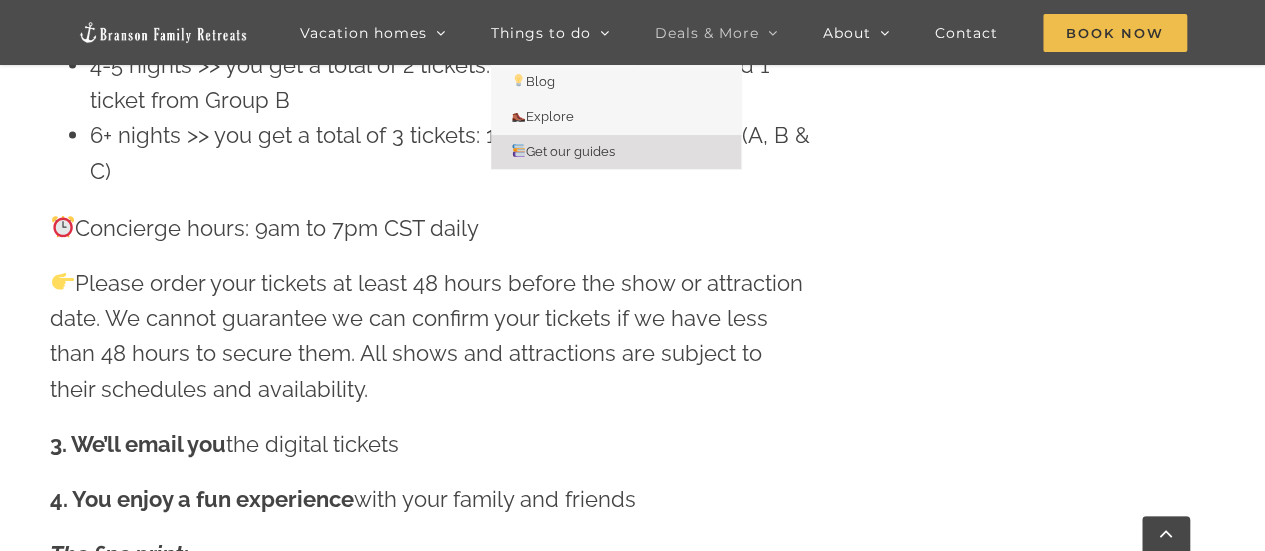 click on "Get our guides" at bounding box center [563, 151] 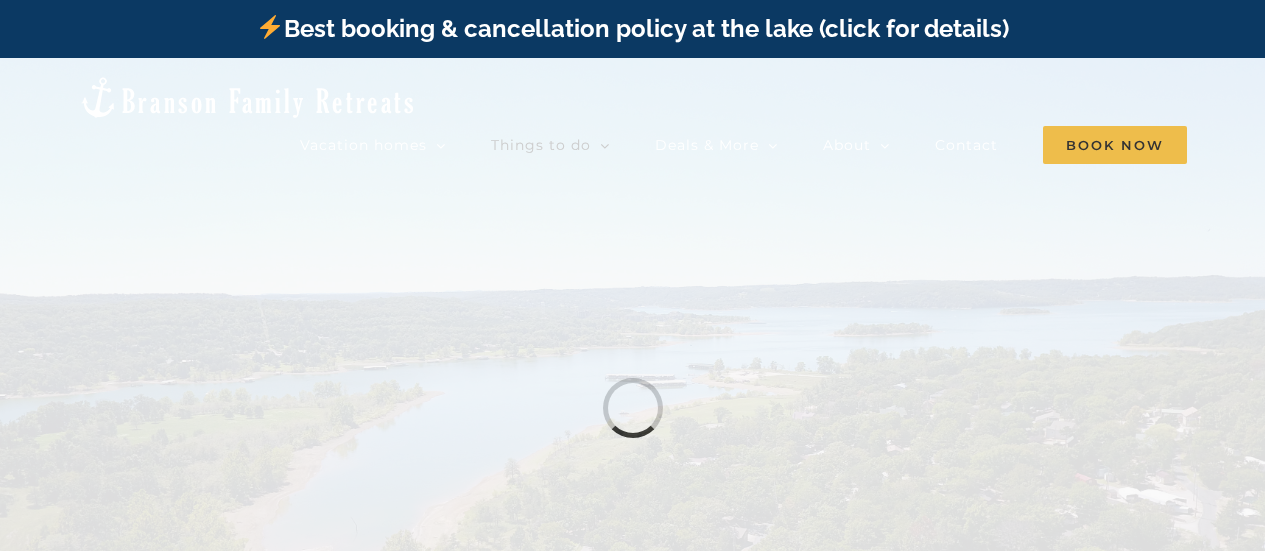 scroll, scrollTop: 0, scrollLeft: 0, axis: both 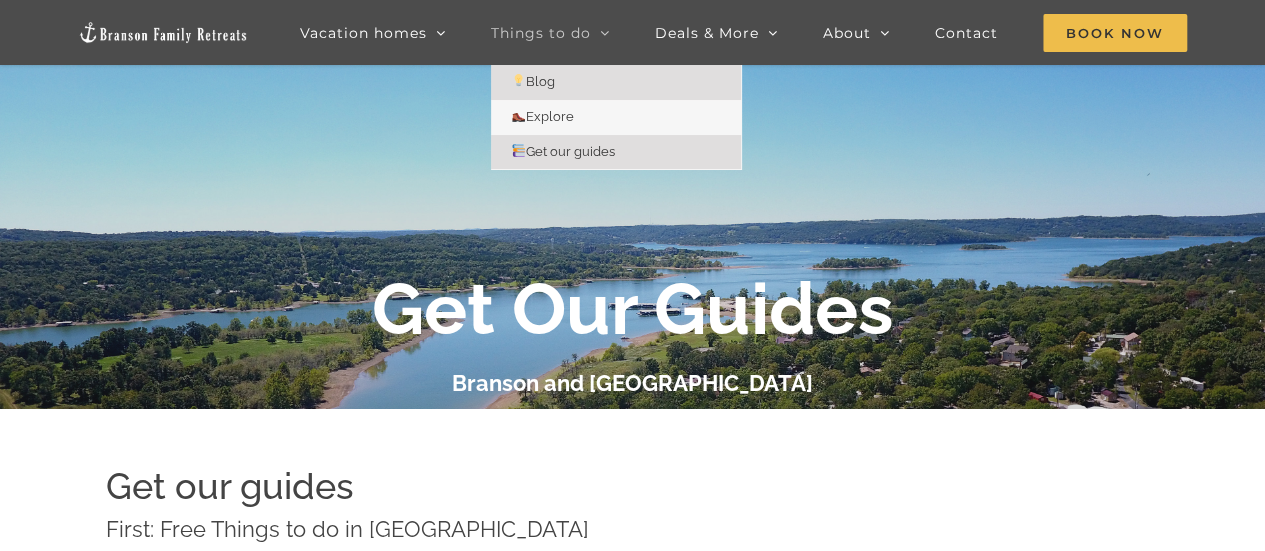 click on "Blog" at bounding box center (533, 81) 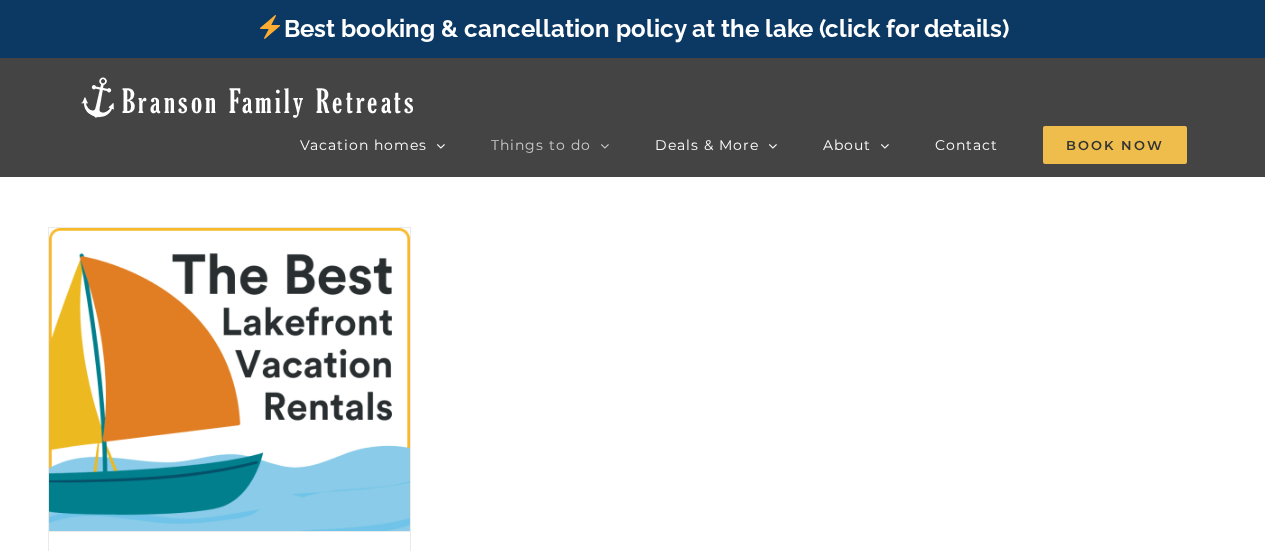 scroll, scrollTop: 0, scrollLeft: 0, axis: both 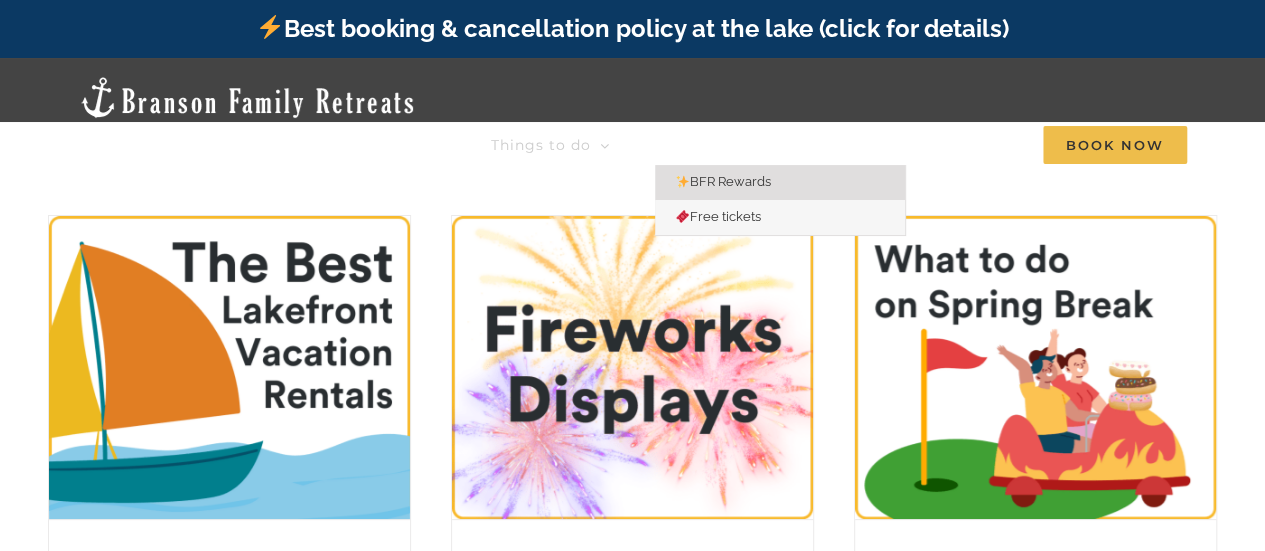 click on "BFR Rewards" at bounding box center [723, 181] 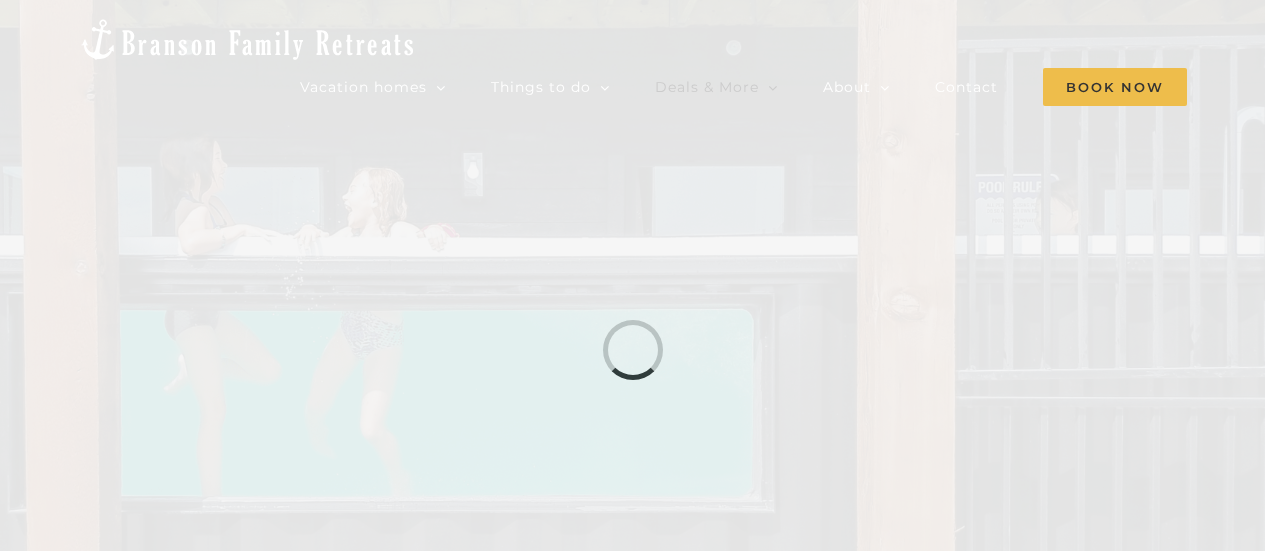 scroll, scrollTop: 0, scrollLeft: 0, axis: both 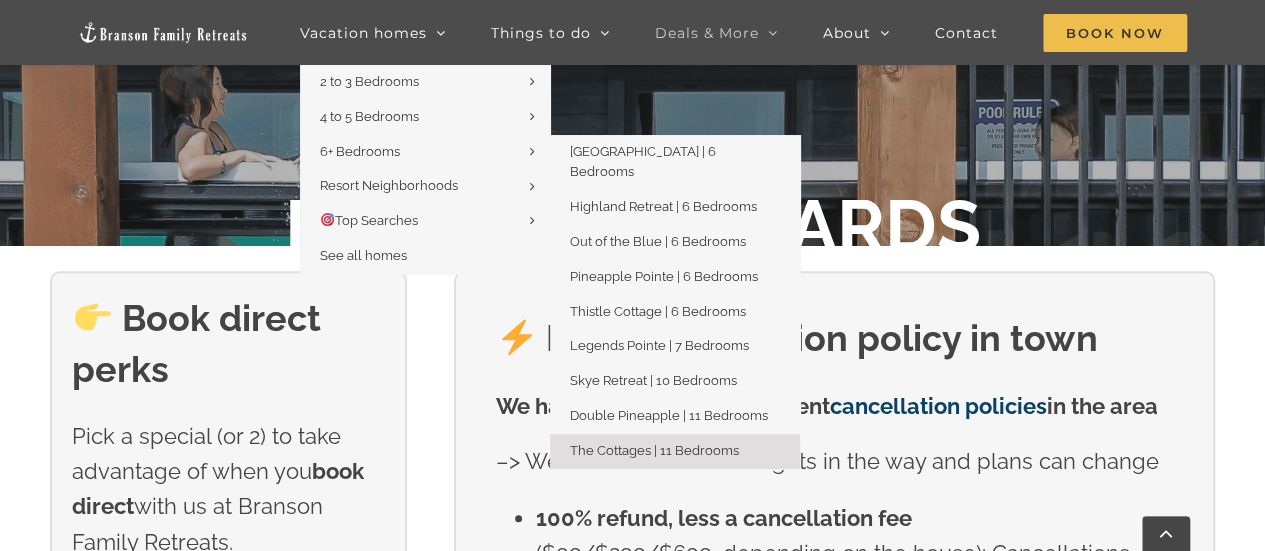 click on "The Cottages | 11 Bedrooms" at bounding box center (675, 451) 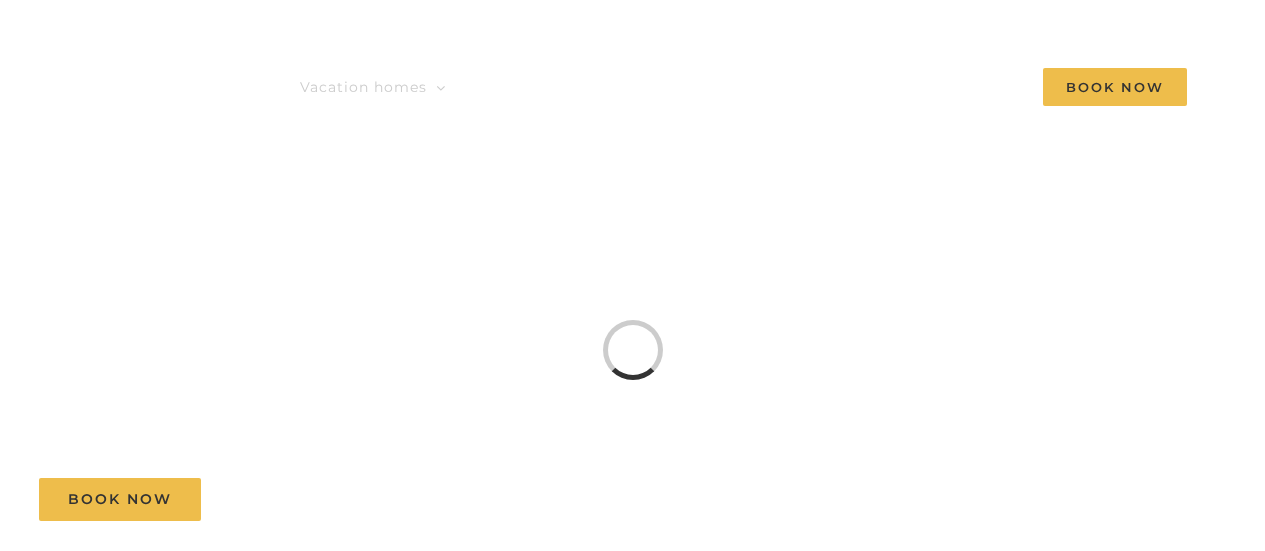 scroll, scrollTop: 0, scrollLeft: 0, axis: both 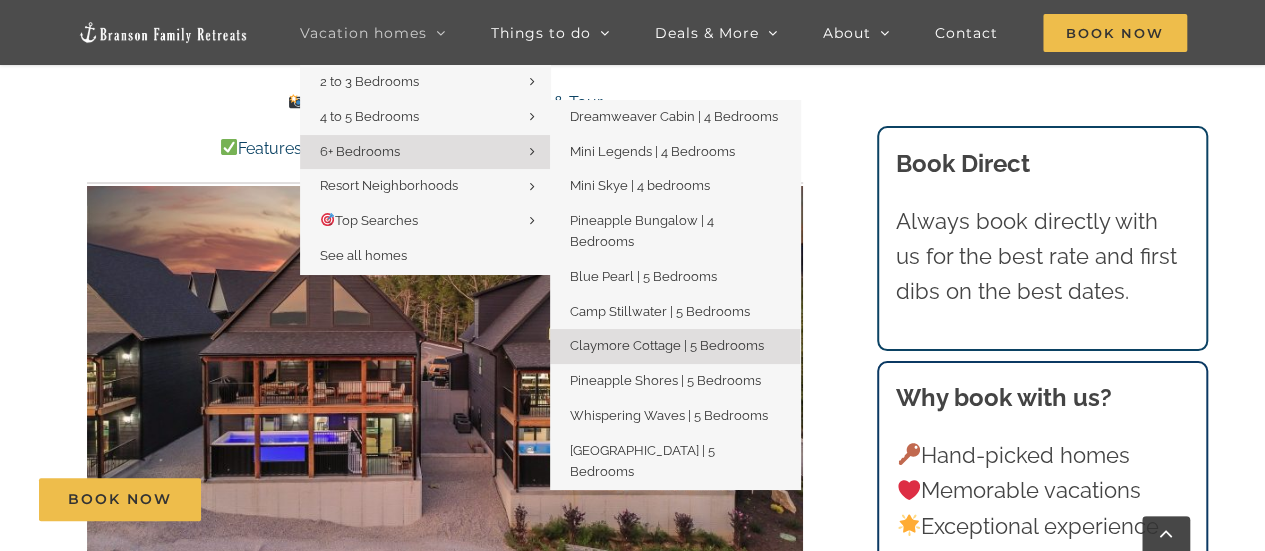 click on "Claymore Cottage | 5 Bedrooms" at bounding box center [667, 345] 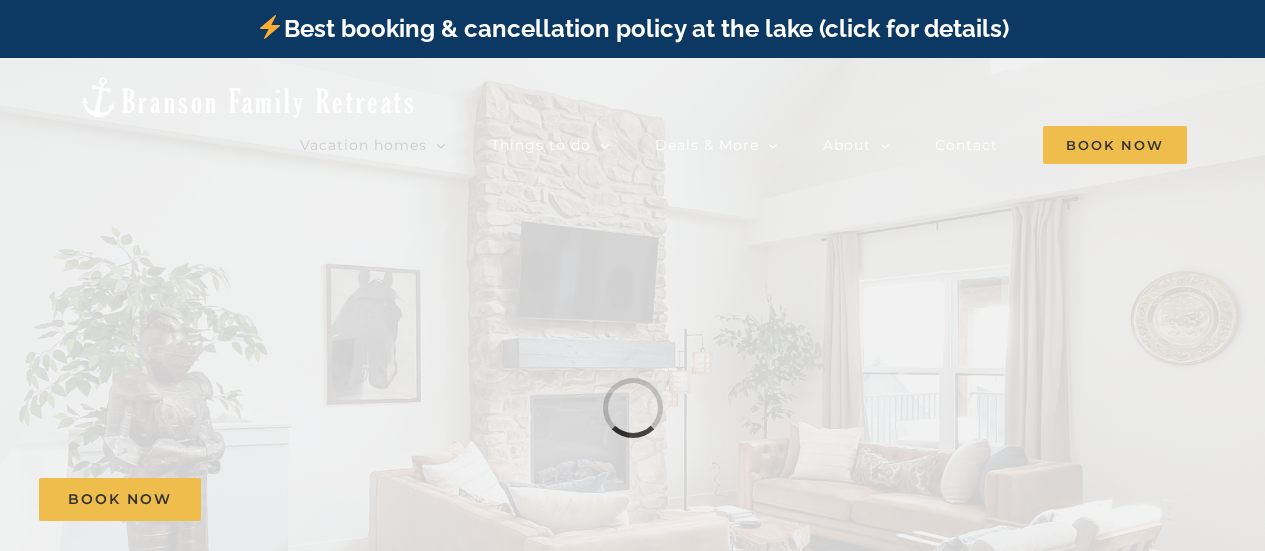 scroll, scrollTop: 0, scrollLeft: 0, axis: both 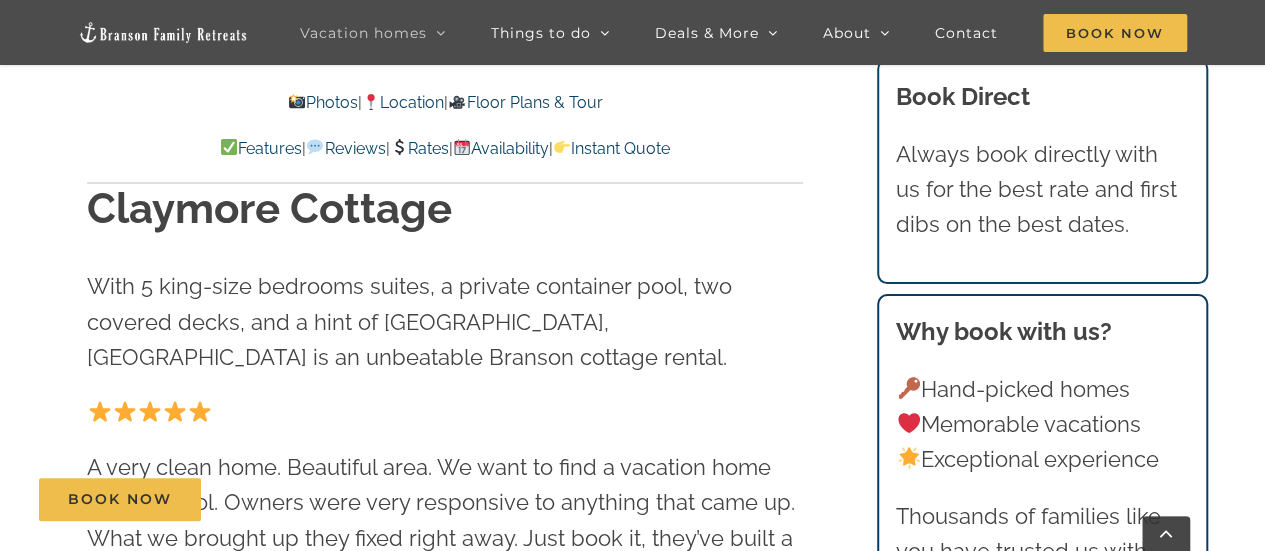 click on "Floor Plans & Tour" at bounding box center (525, 102) 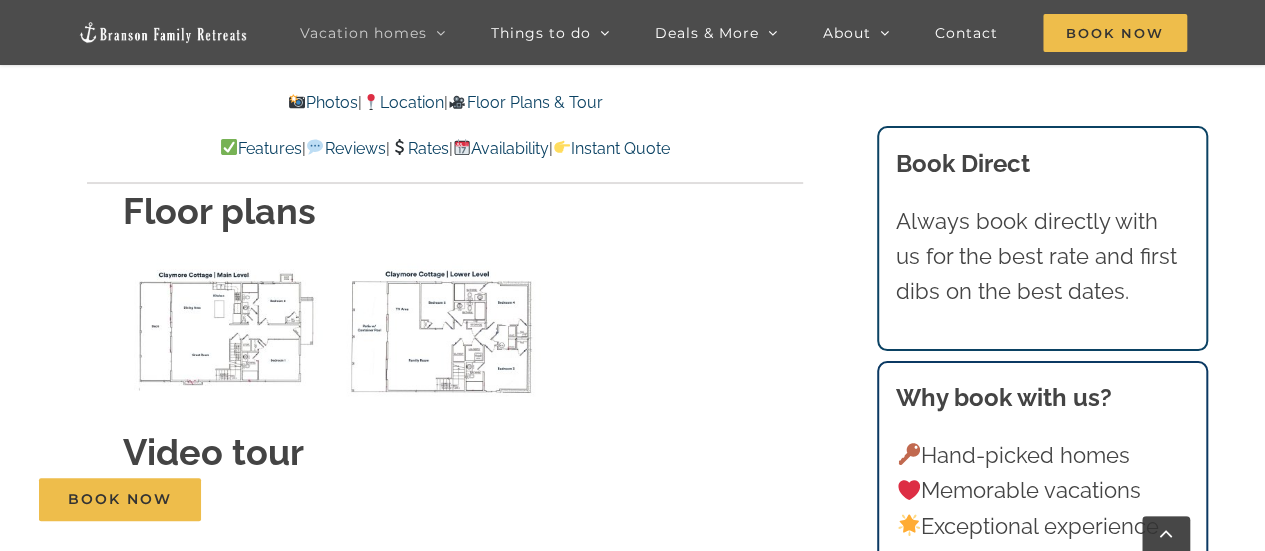 scroll, scrollTop: 6080, scrollLeft: 0, axis: vertical 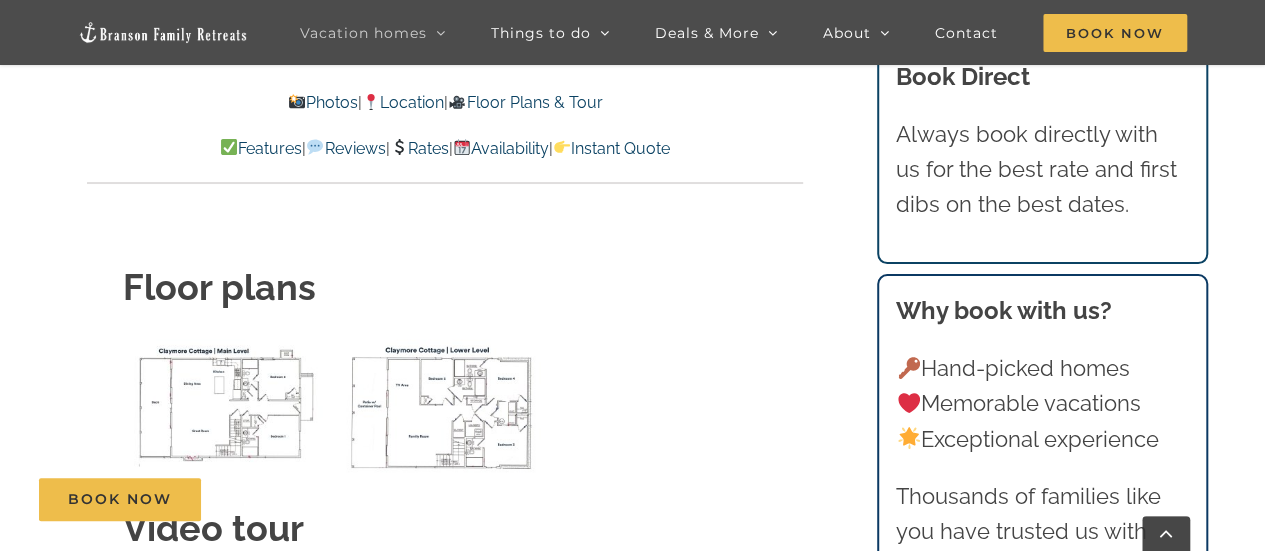click at bounding box center (227, 403) 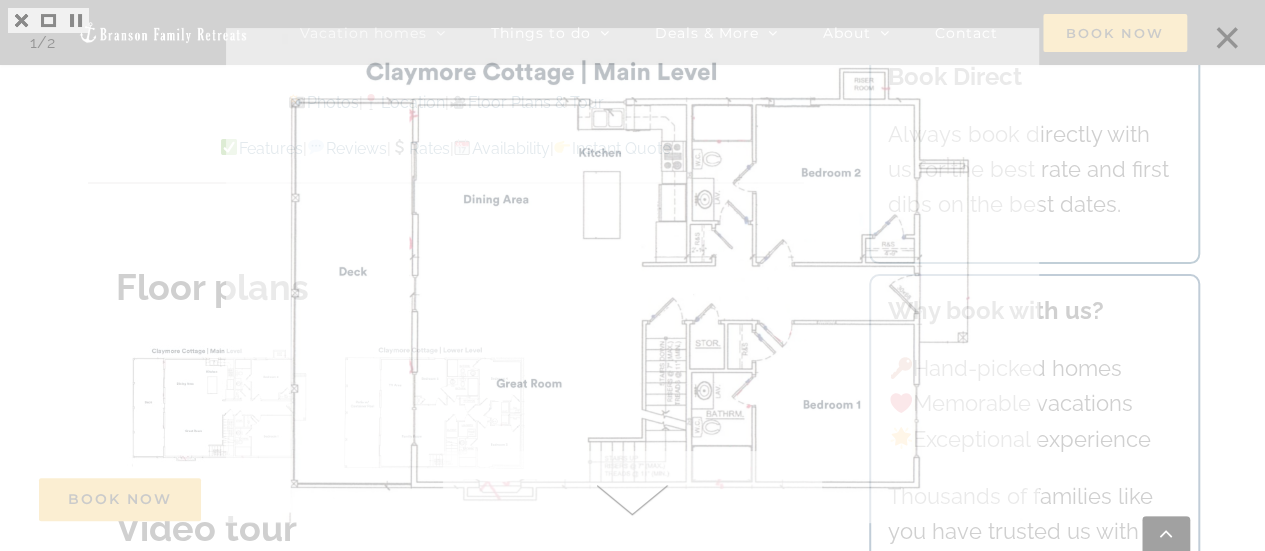 click at bounding box center [632, 275] 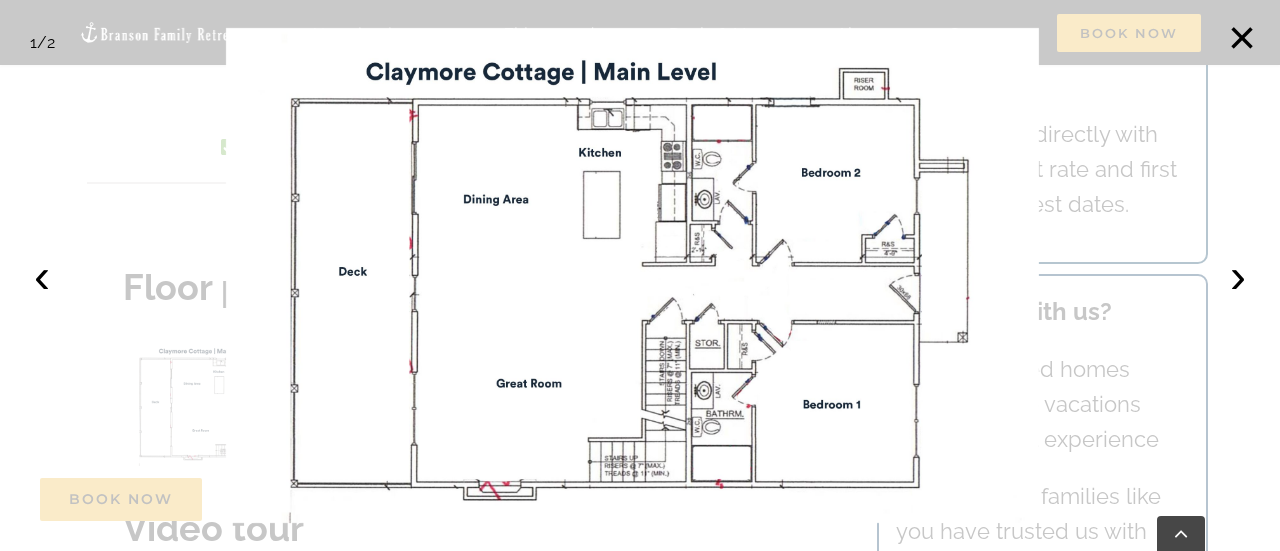 click at bounding box center [640, 275] 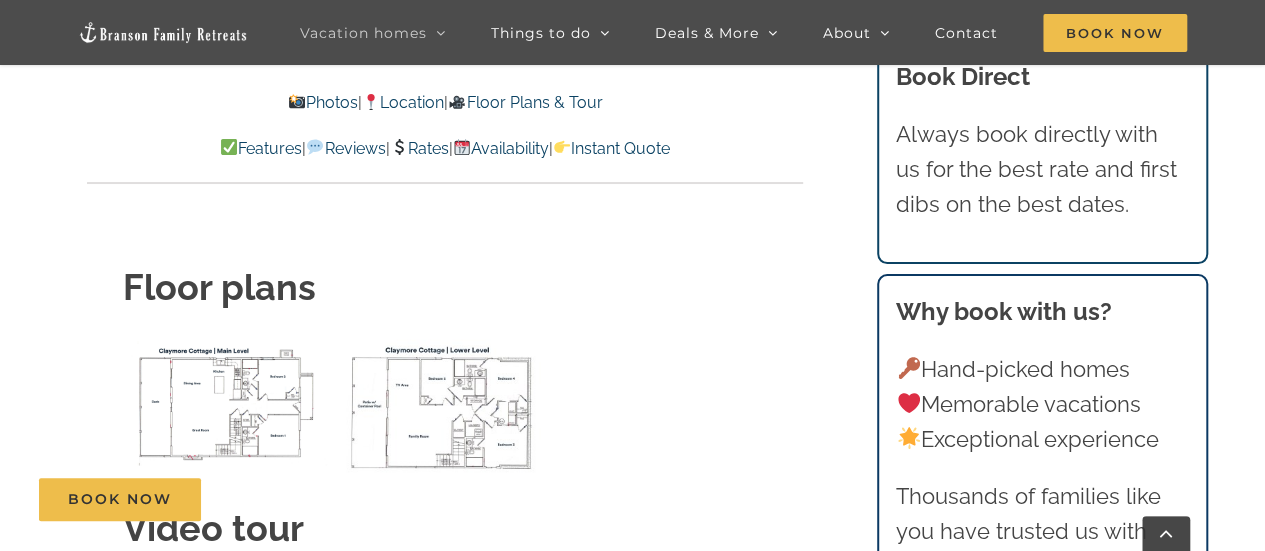 click at bounding box center [445, 408] 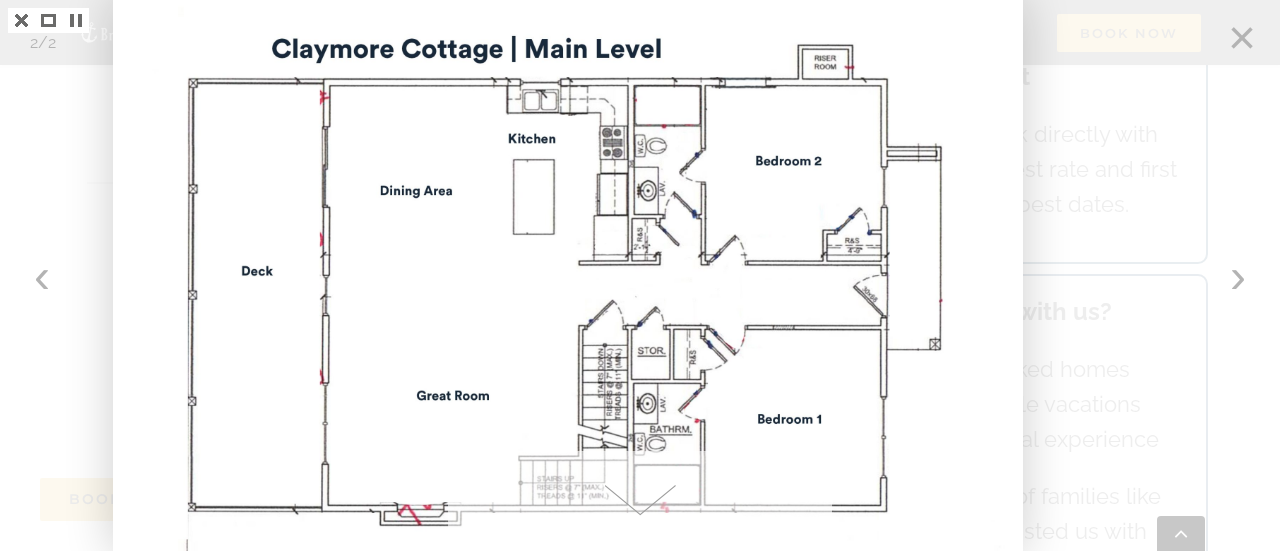 click at bounding box center (1208, 275) 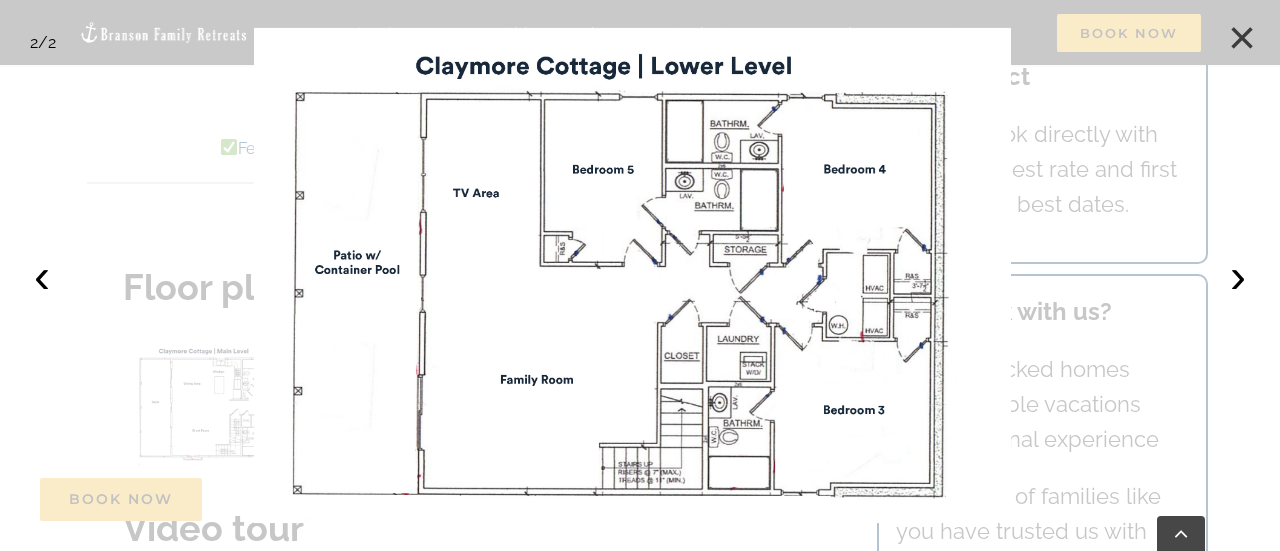 drag, startPoint x: 1246, startPoint y: 30, endPoint x: 1230, endPoint y: 35, distance: 16.763054 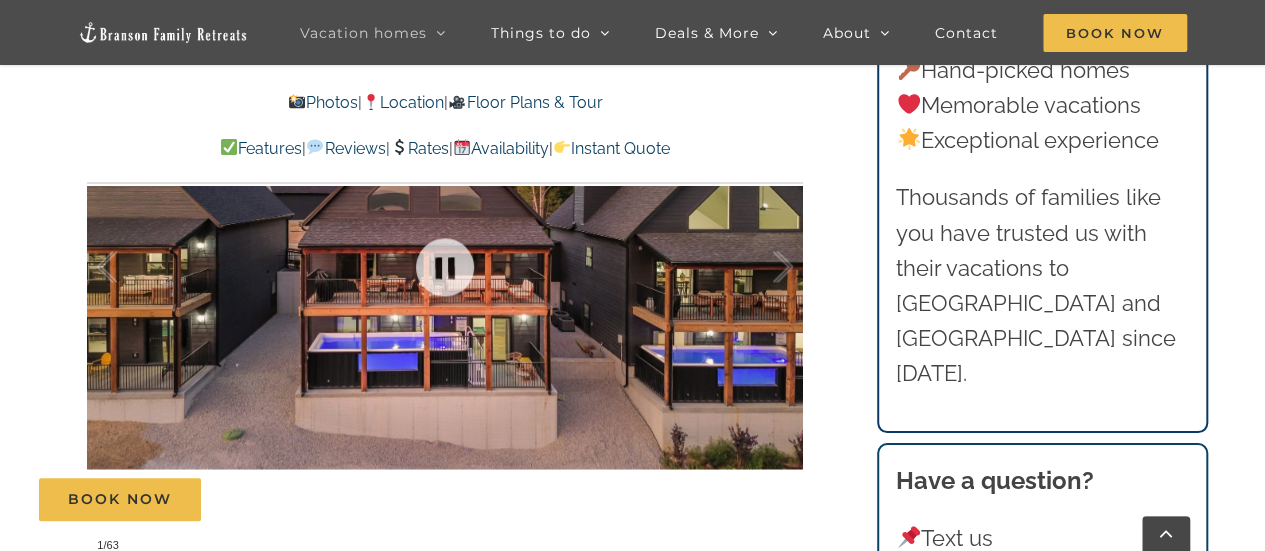 scroll, scrollTop: 1264, scrollLeft: 0, axis: vertical 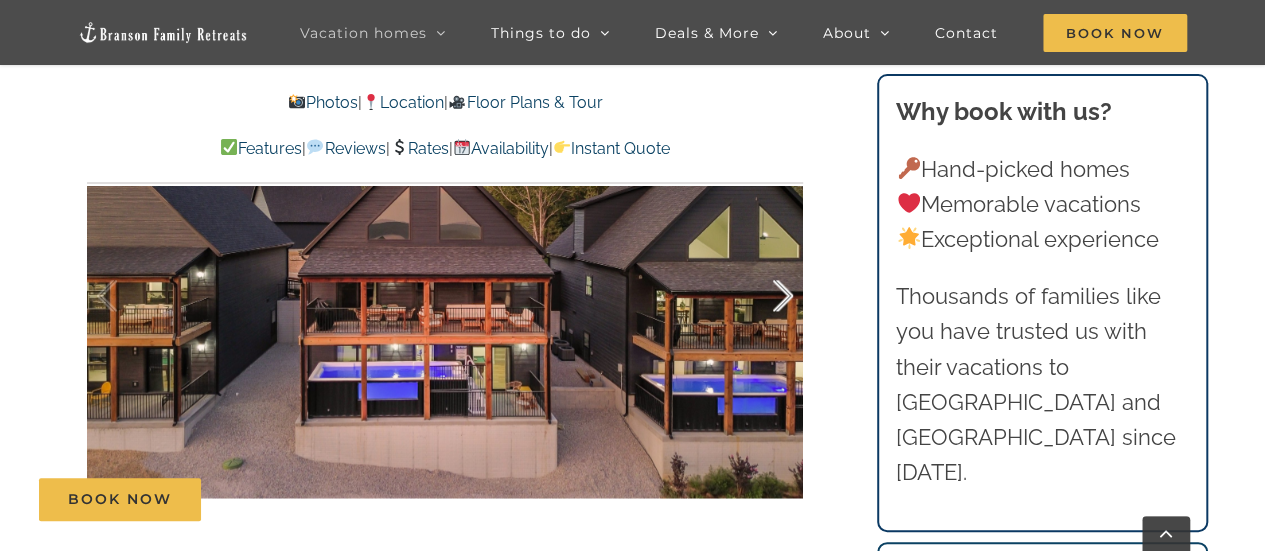 click at bounding box center (762, 296) 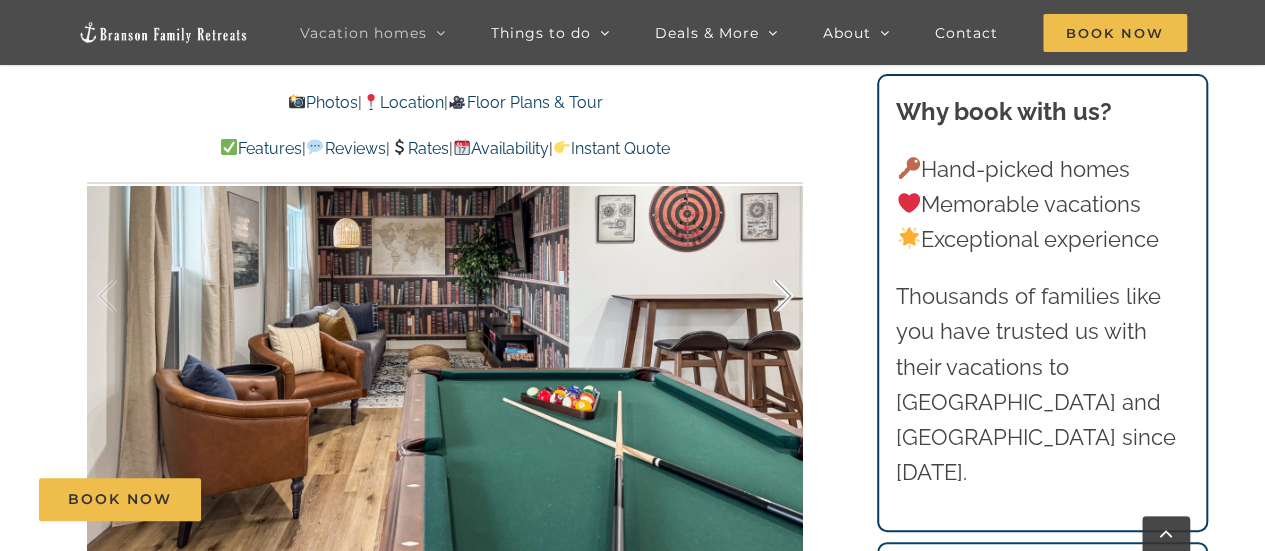 click at bounding box center (762, 296) 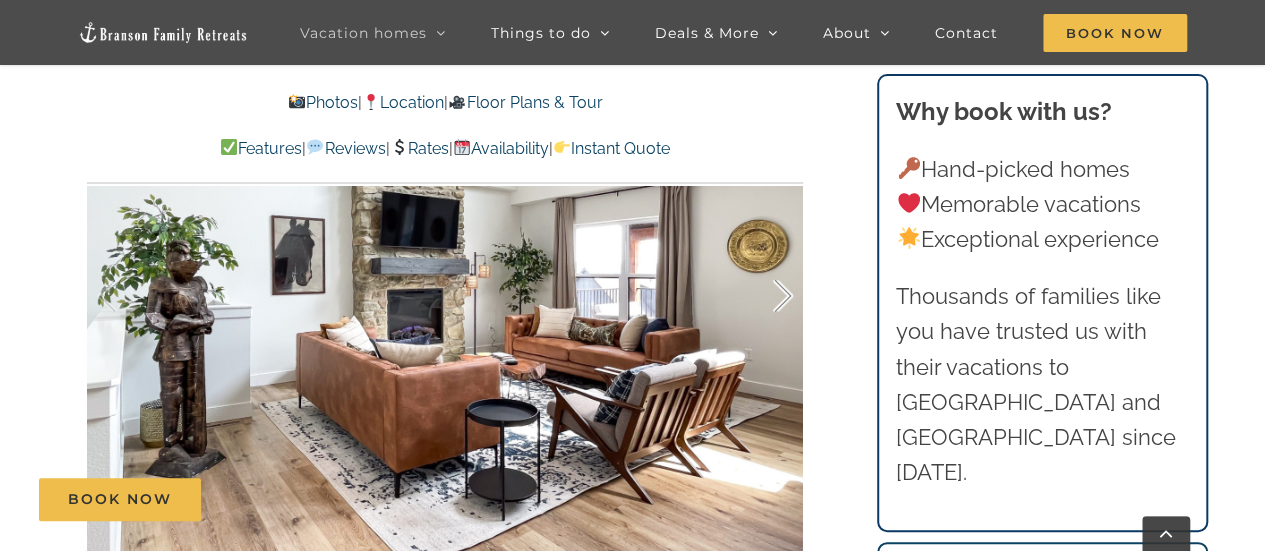 click at bounding box center [762, 296] 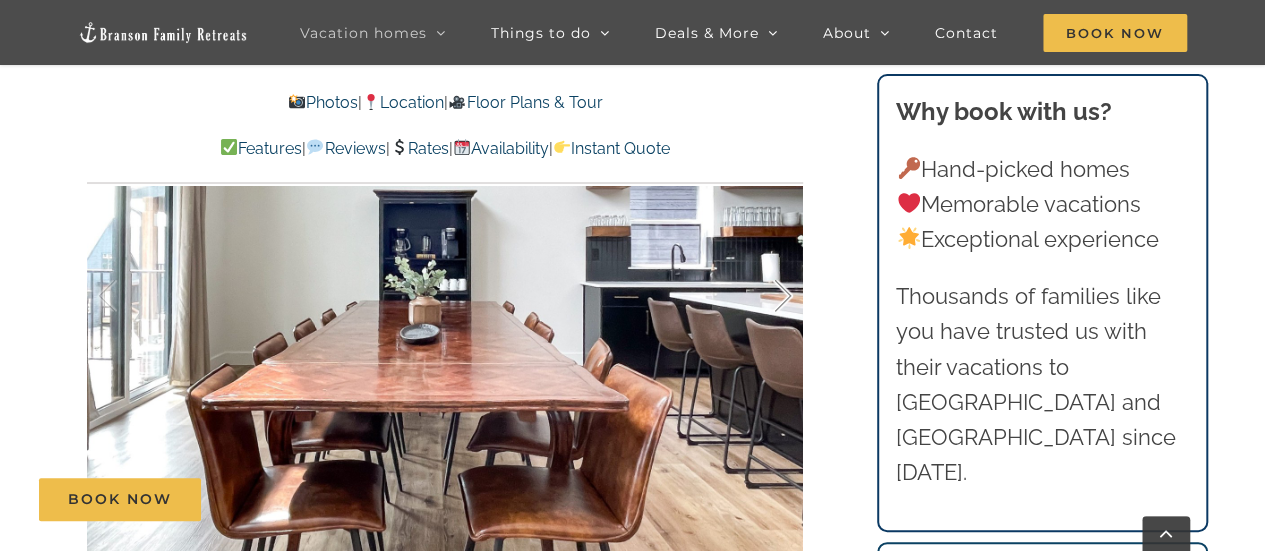 click at bounding box center [762, 296] 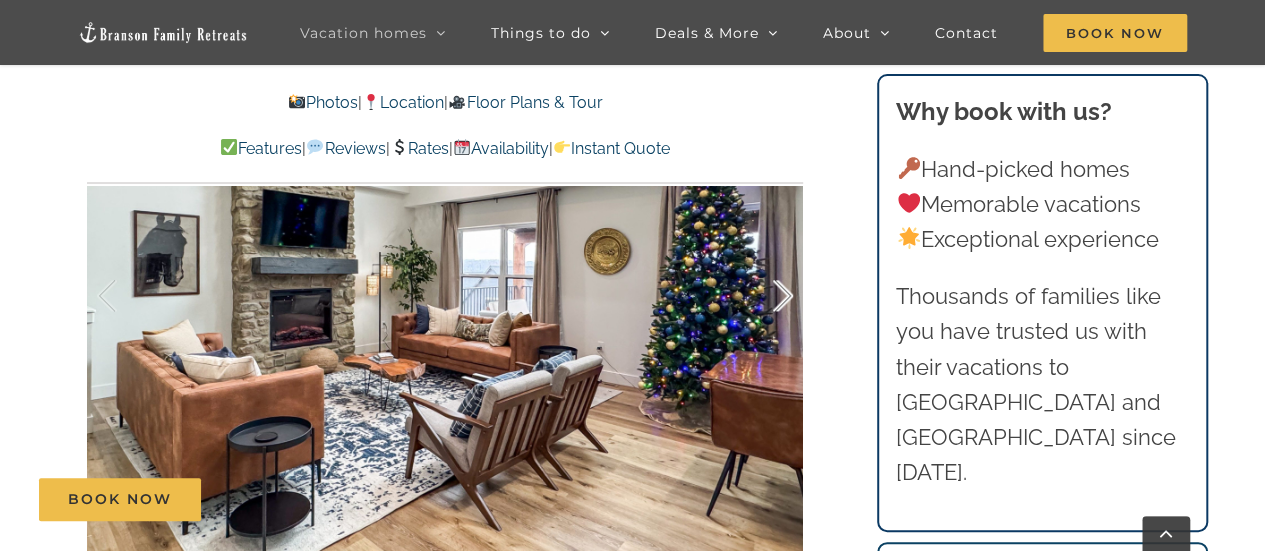 click at bounding box center [762, 296] 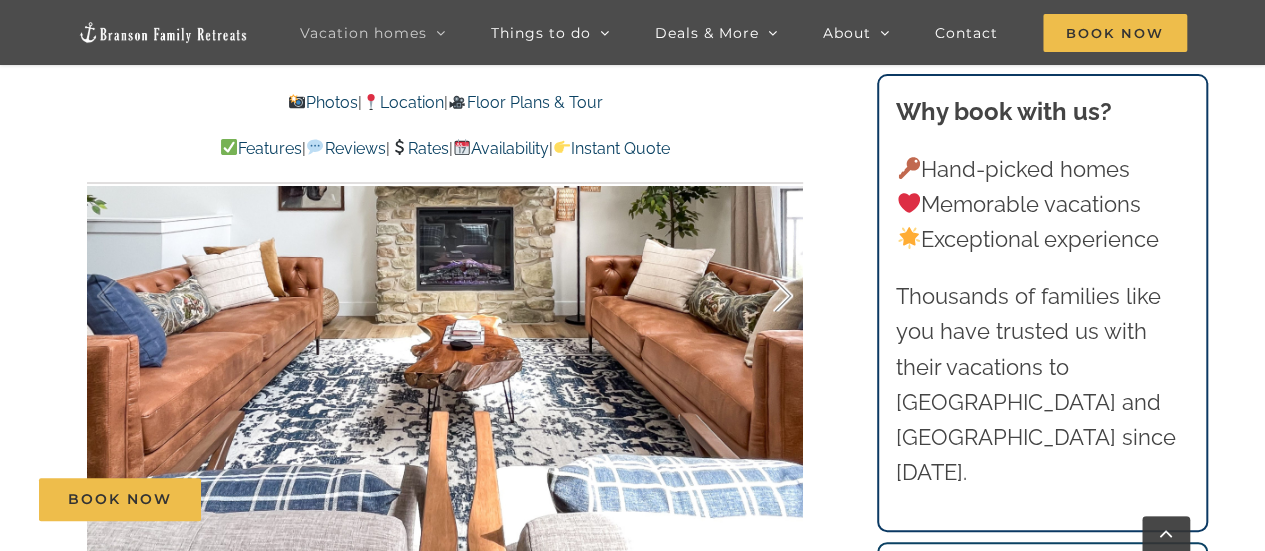 click at bounding box center (762, 296) 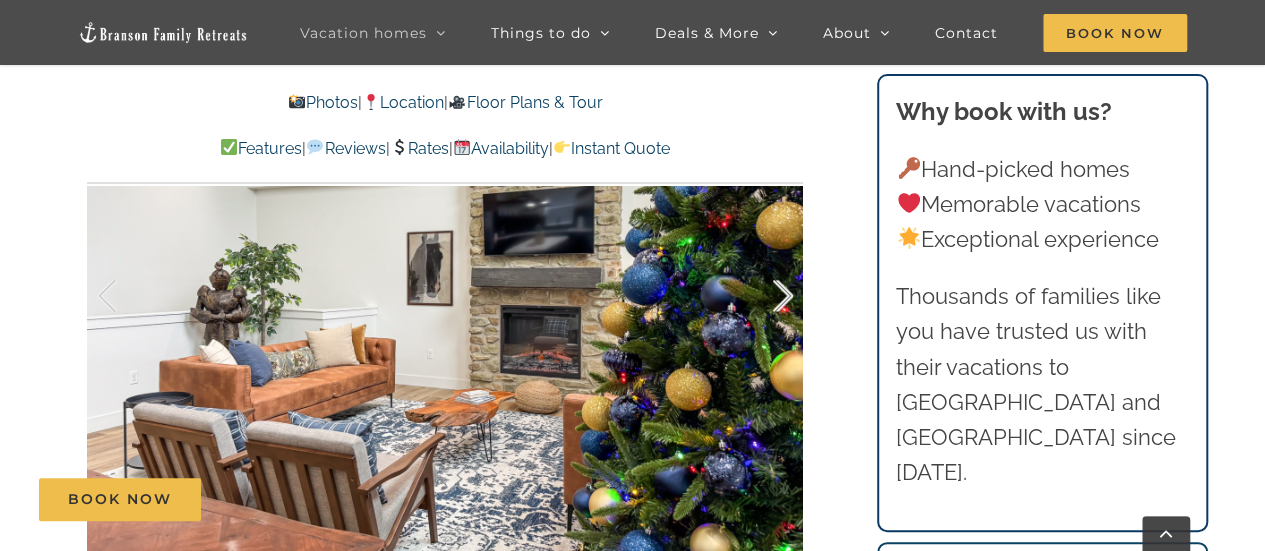 click at bounding box center (762, 296) 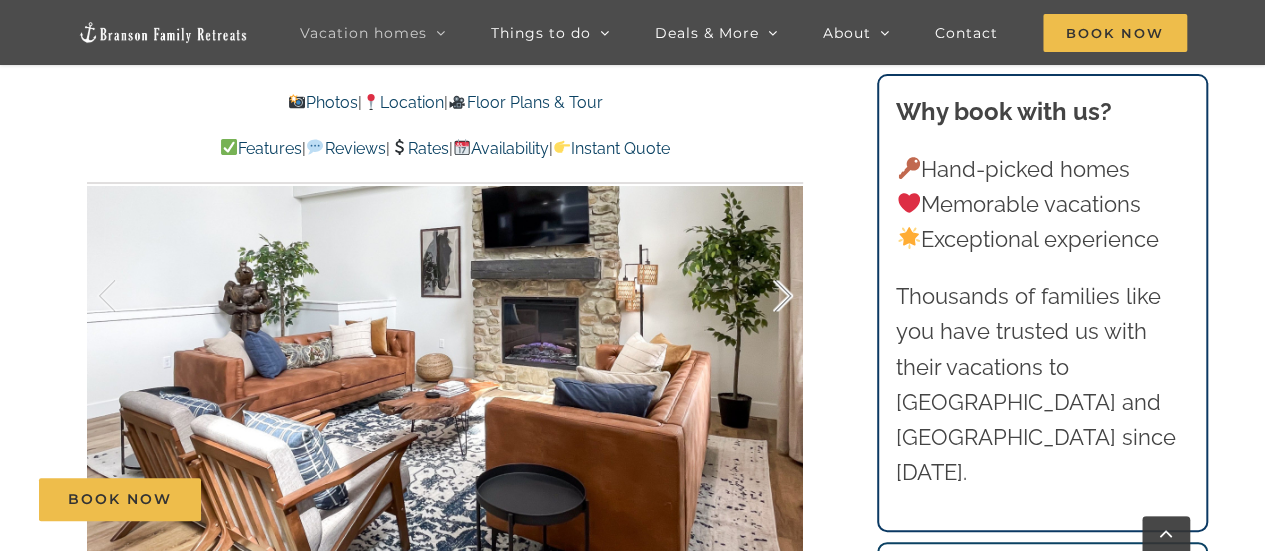click at bounding box center (762, 296) 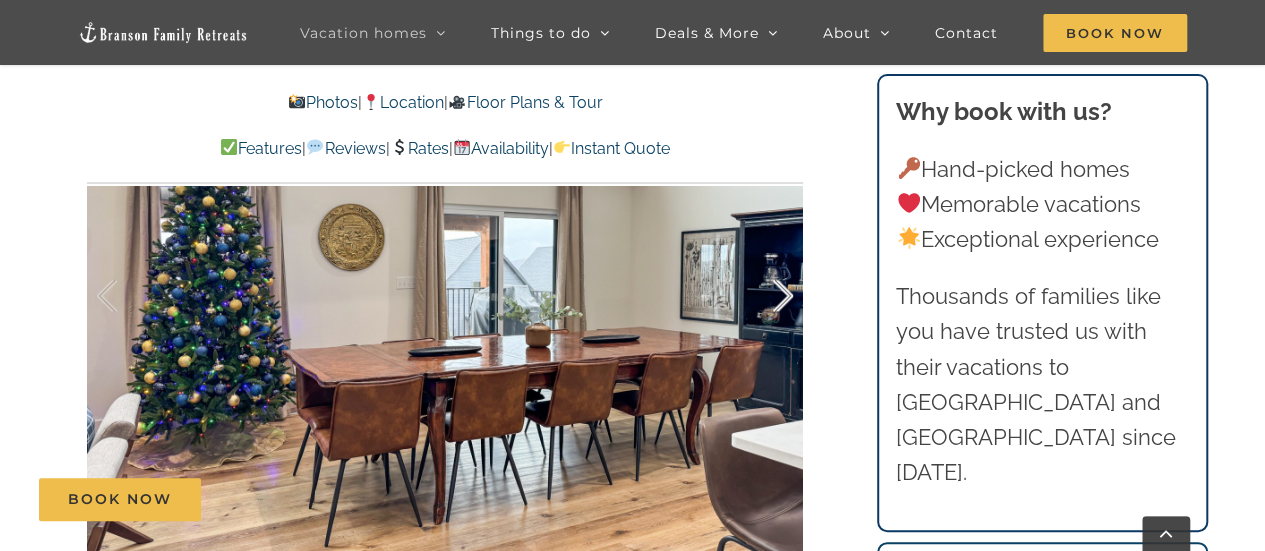 click at bounding box center [762, 296] 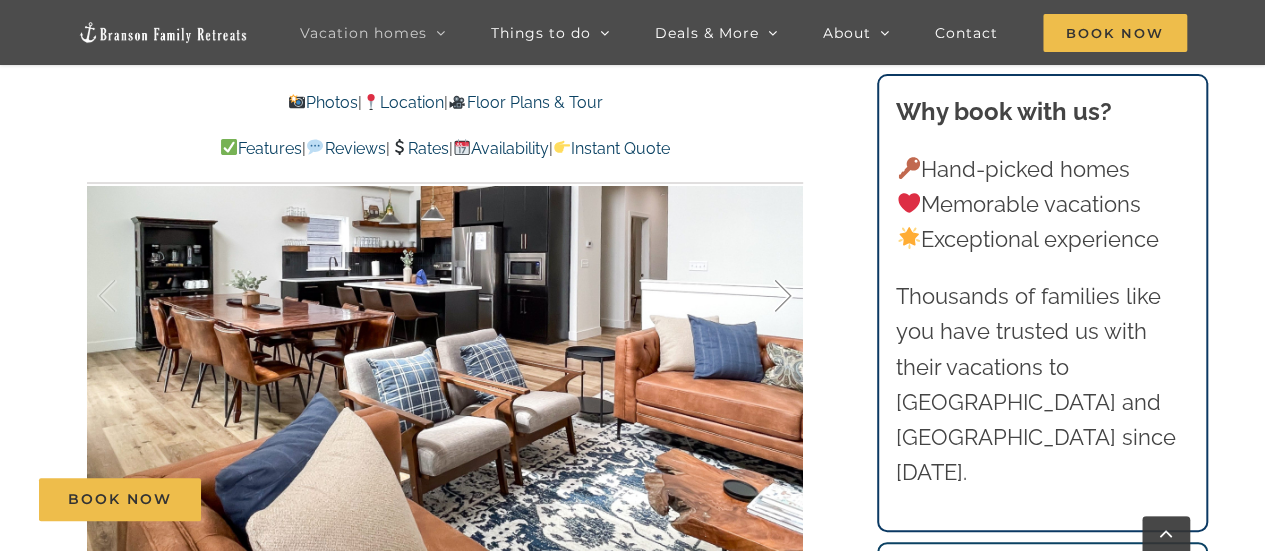 click at bounding box center [762, 296] 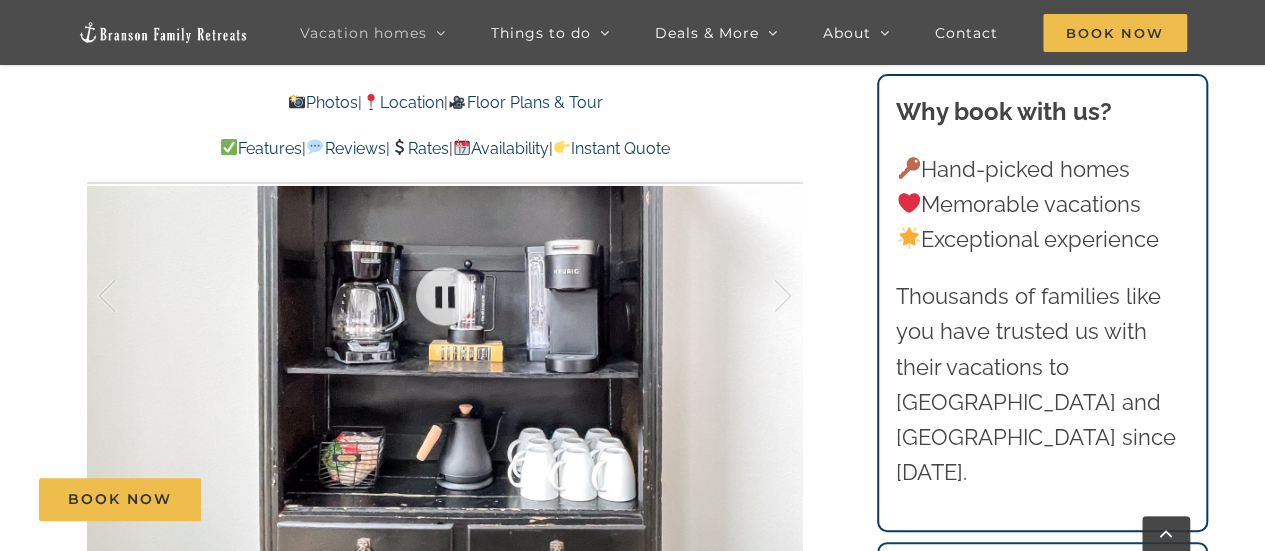 click at bounding box center [445, 296] 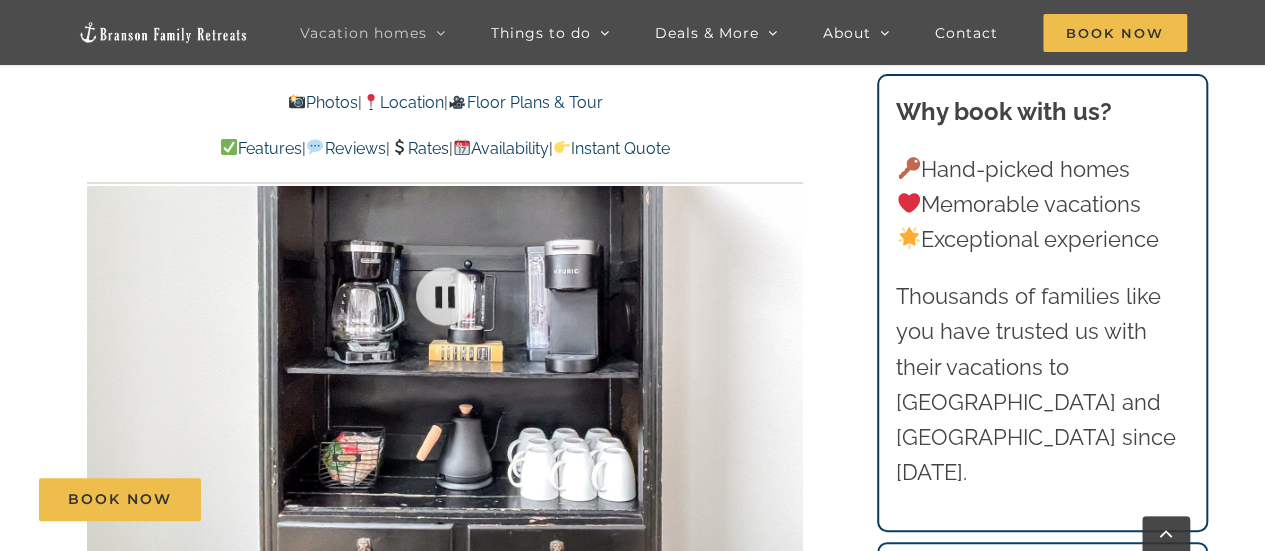 click at bounding box center [445, 296] 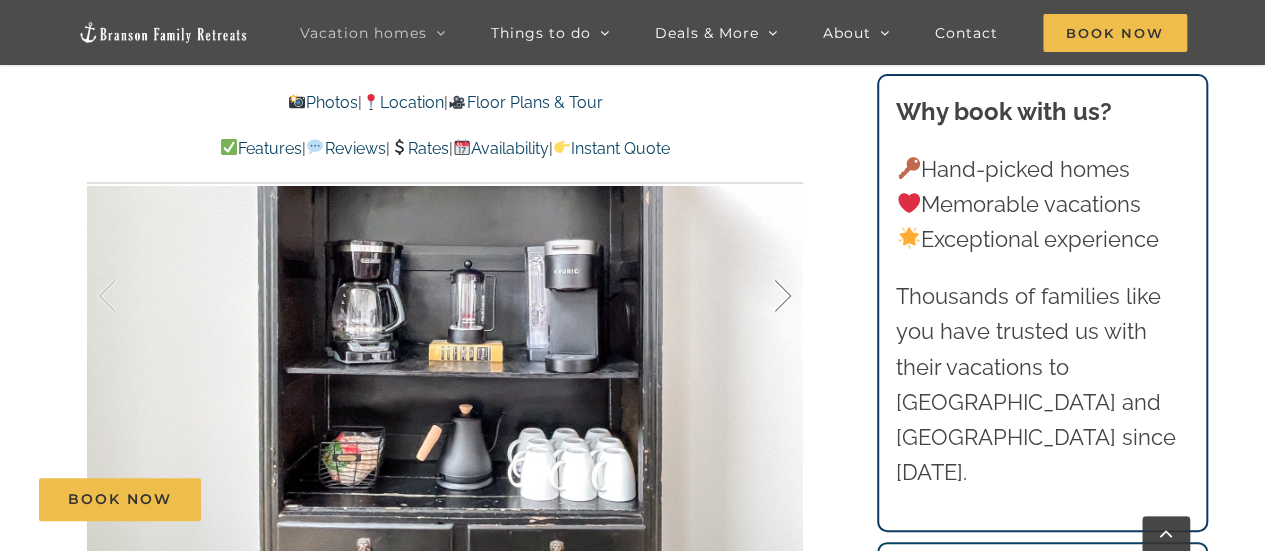 click at bounding box center (762, 296) 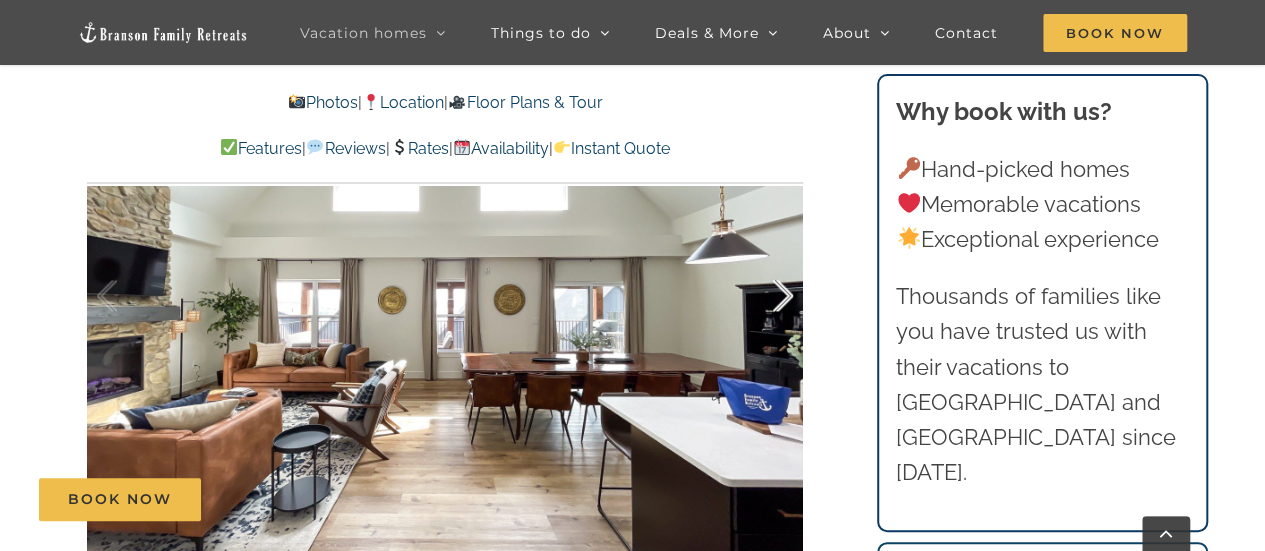 click at bounding box center [762, 296] 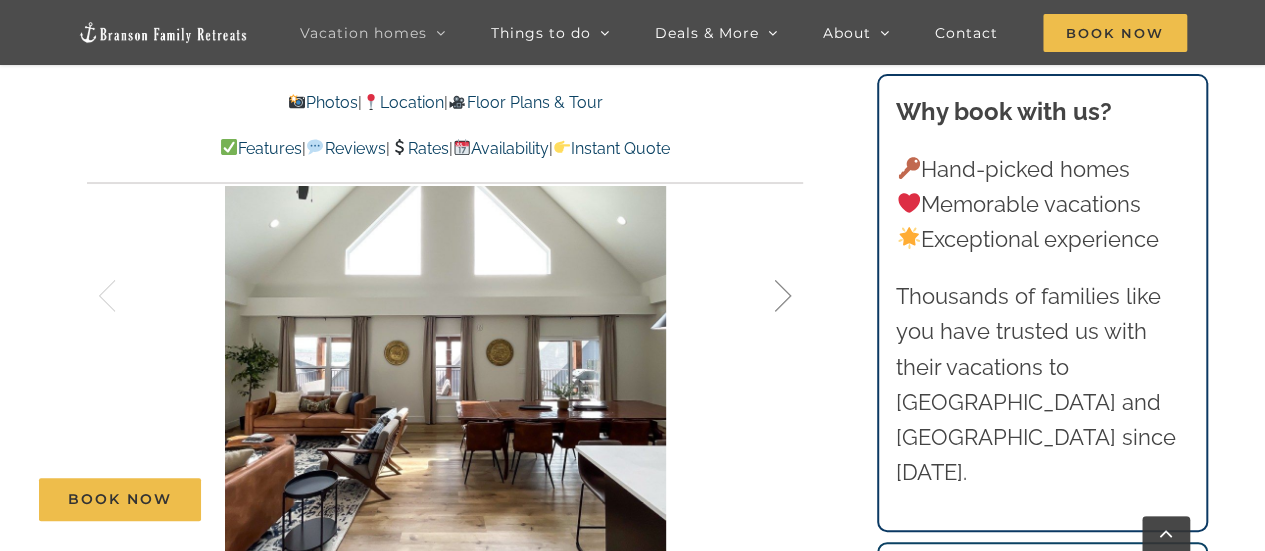 click at bounding box center [762, 296] 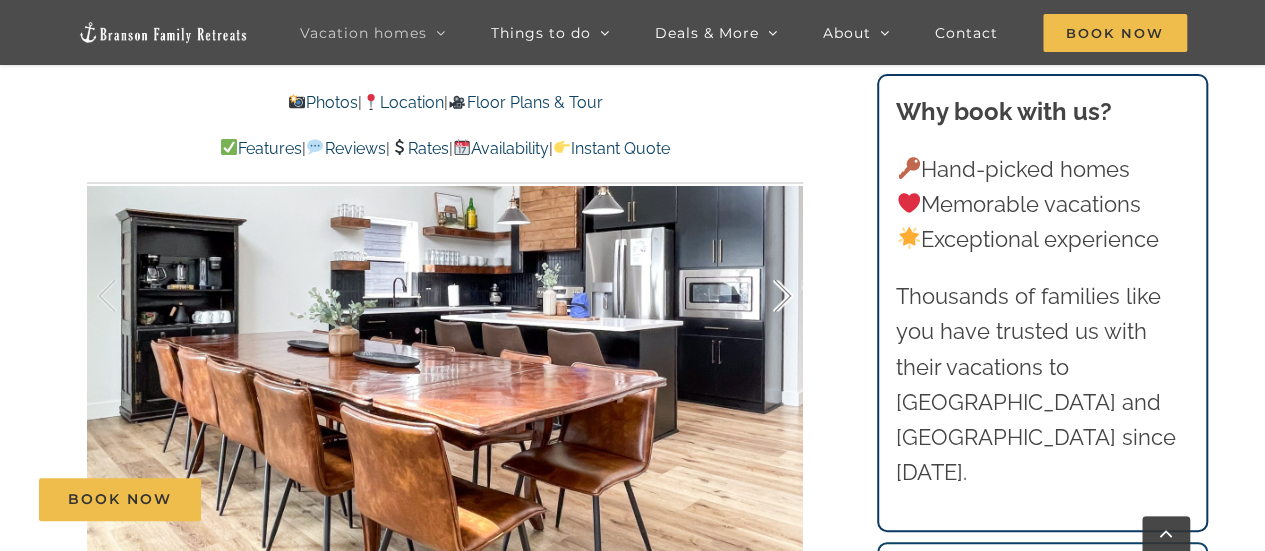 click at bounding box center (762, 296) 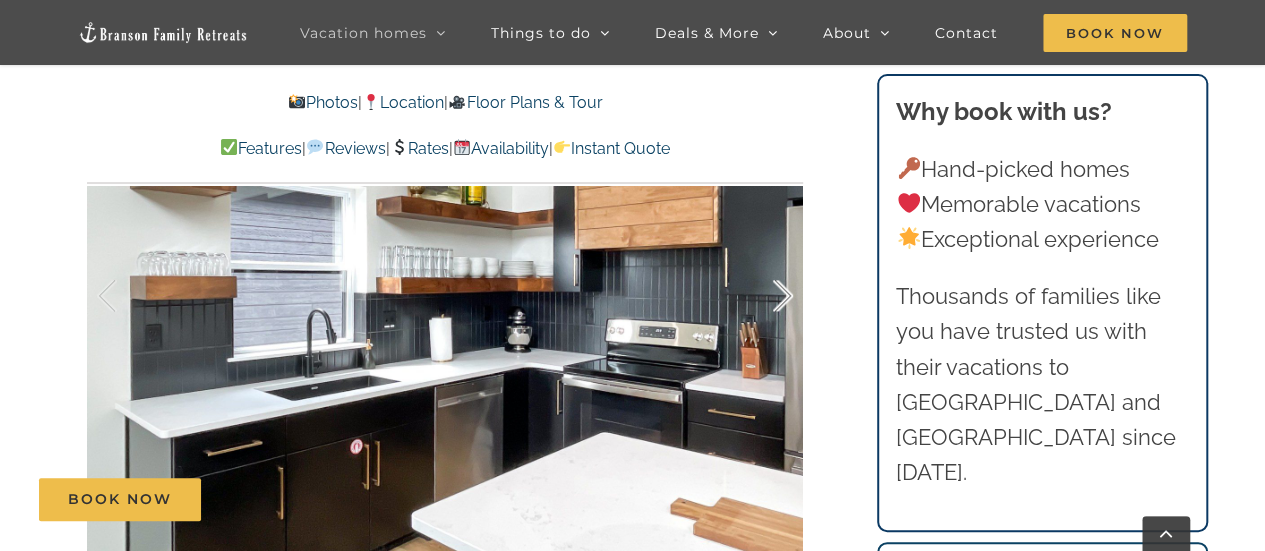 click at bounding box center (762, 296) 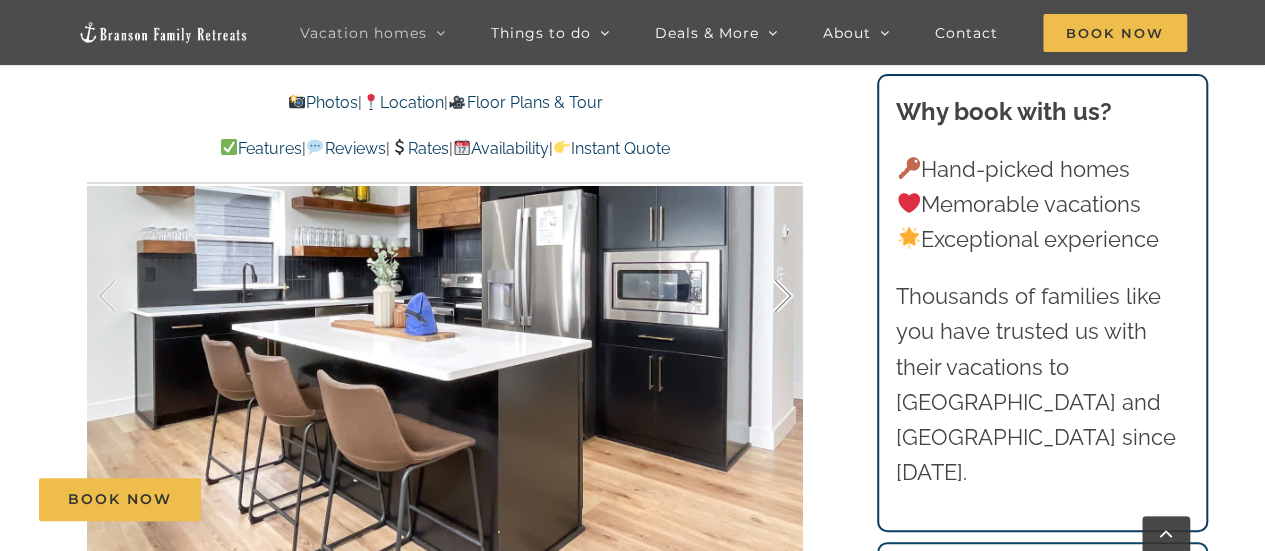click at bounding box center [762, 296] 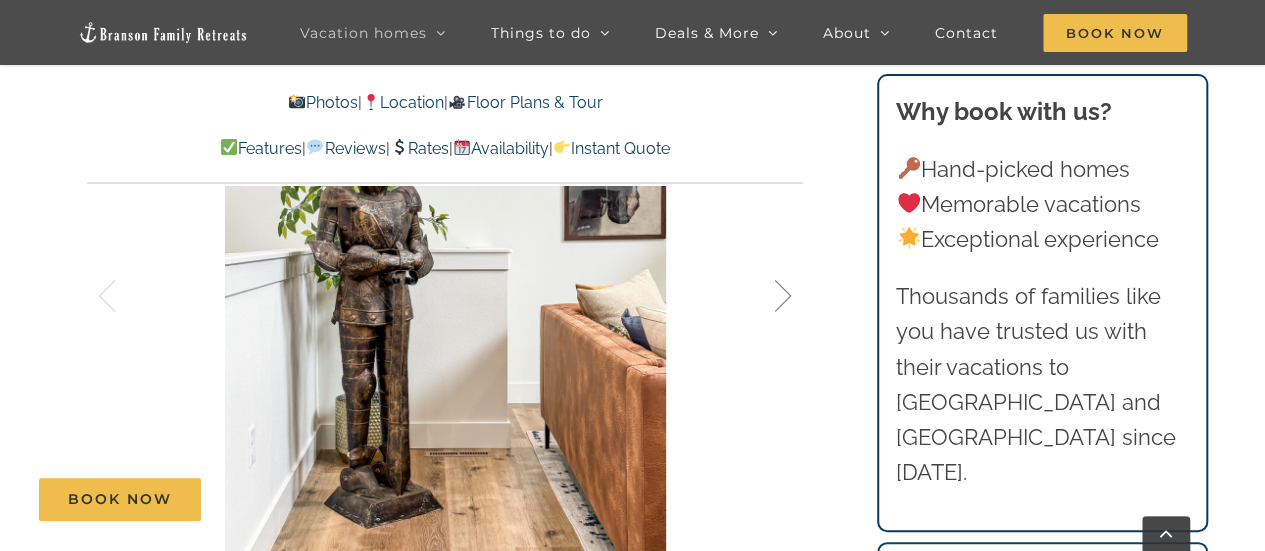 click at bounding box center [762, 296] 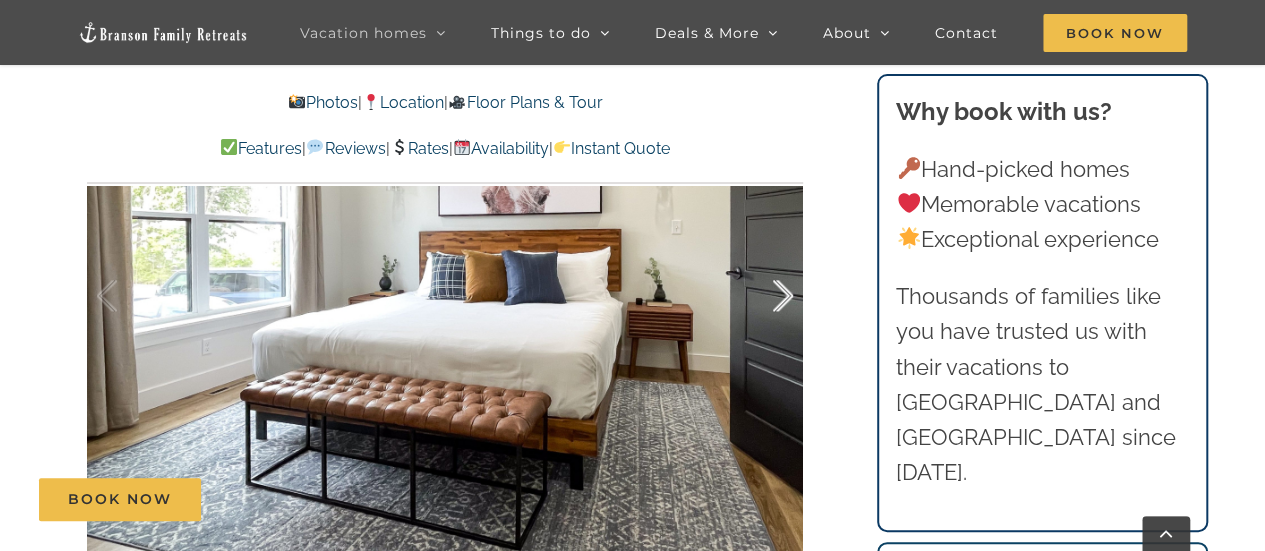 click at bounding box center (762, 296) 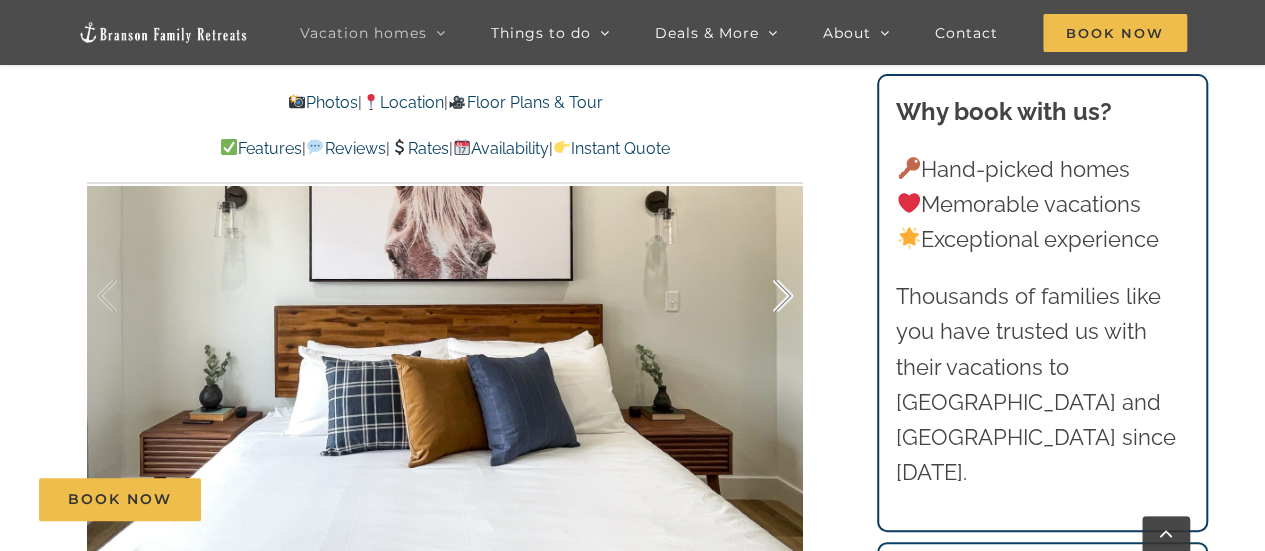 click at bounding box center (762, 296) 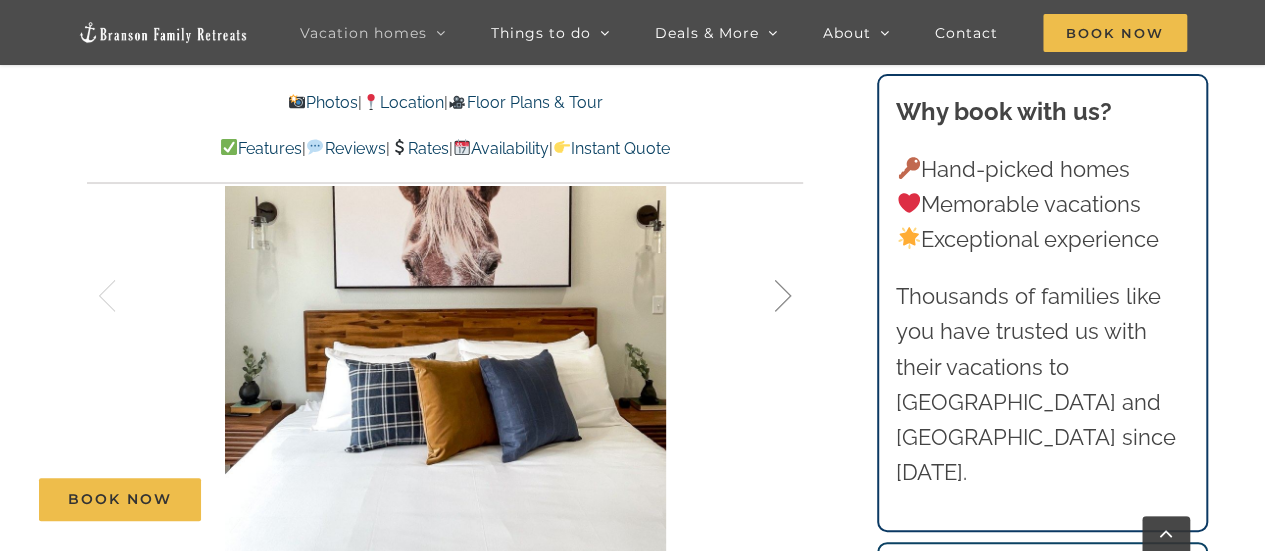 click at bounding box center [762, 296] 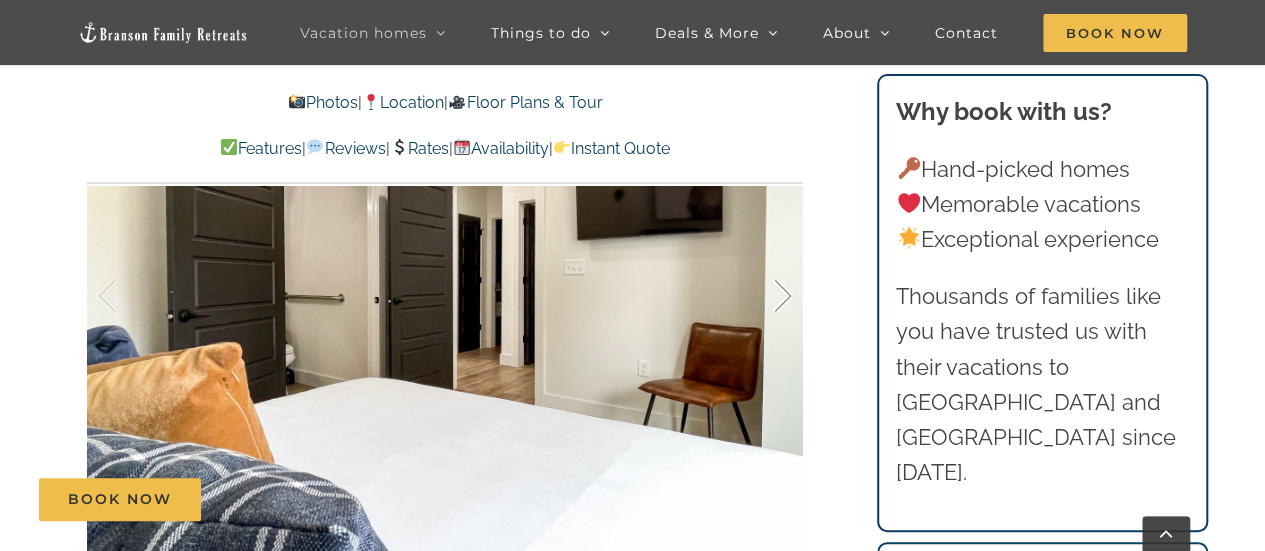 click at bounding box center (762, 296) 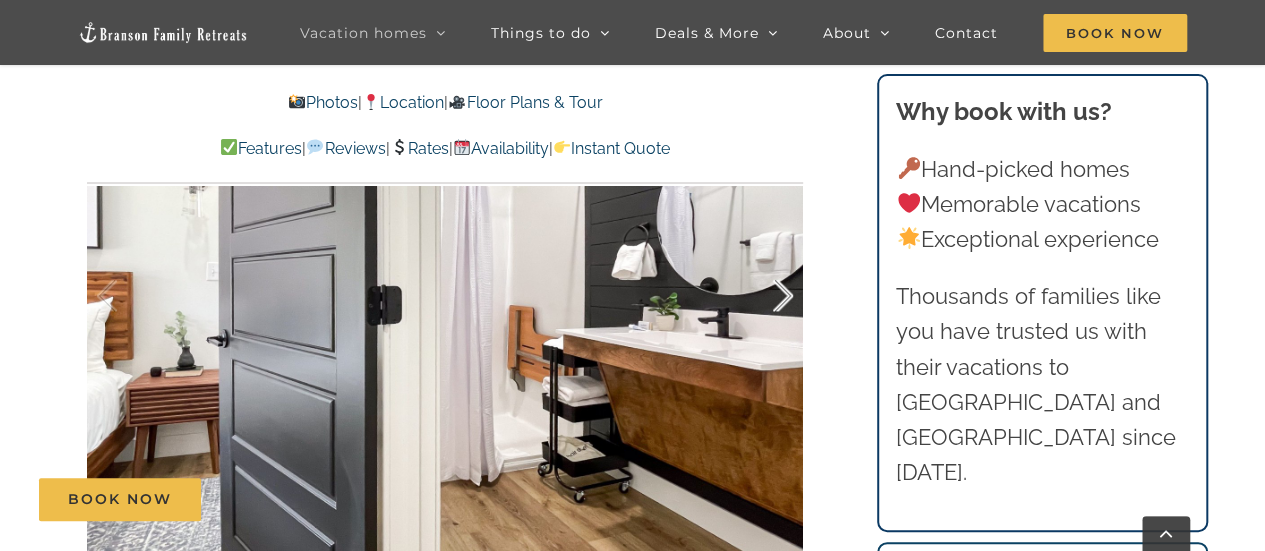 click at bounding box center (762, 296) 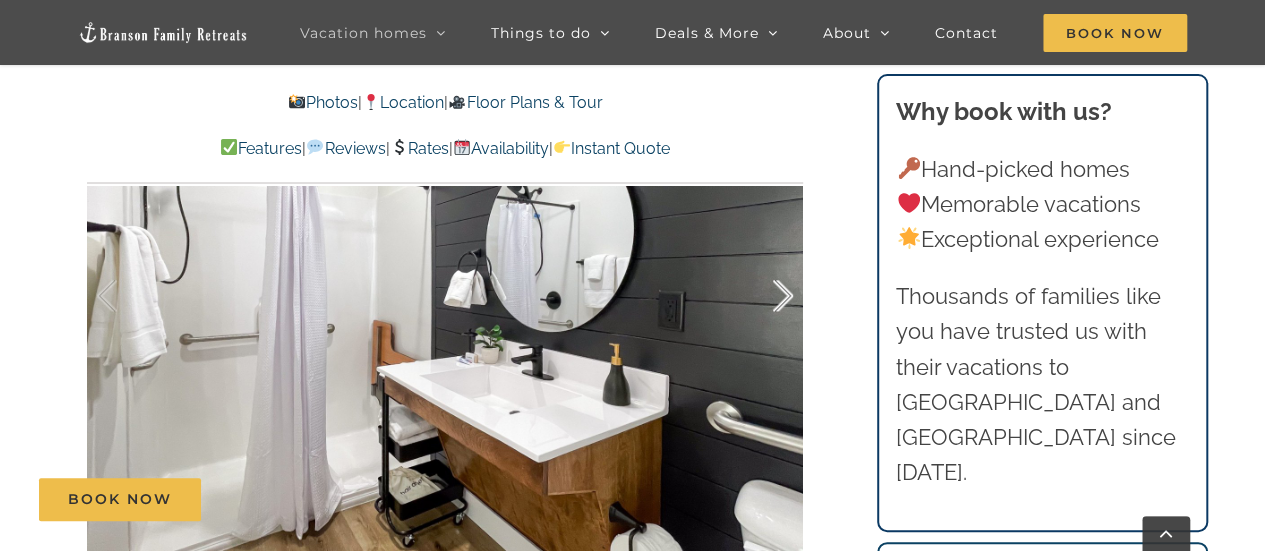 click at bounding box center (762, 296) 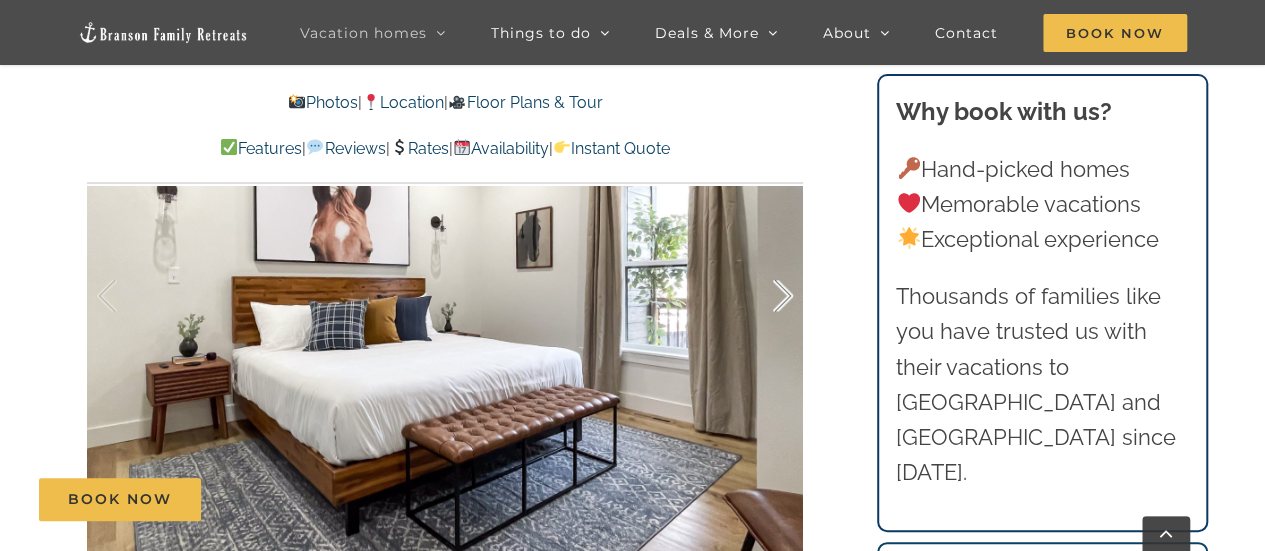 click at bounding box center (762, 296) 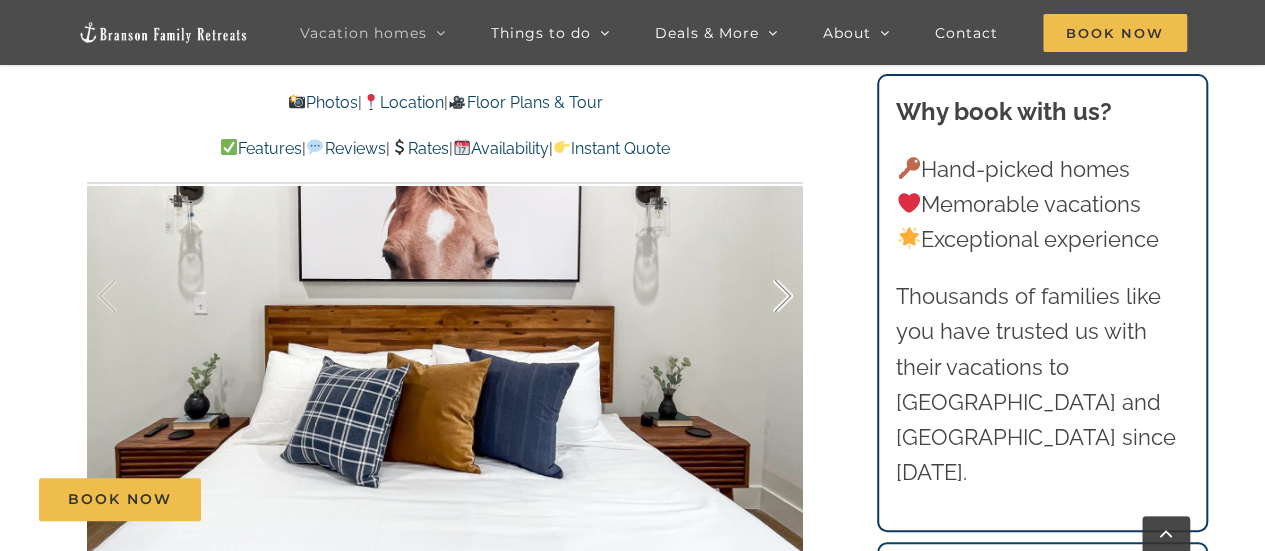 click at bounding box center (762, 296) 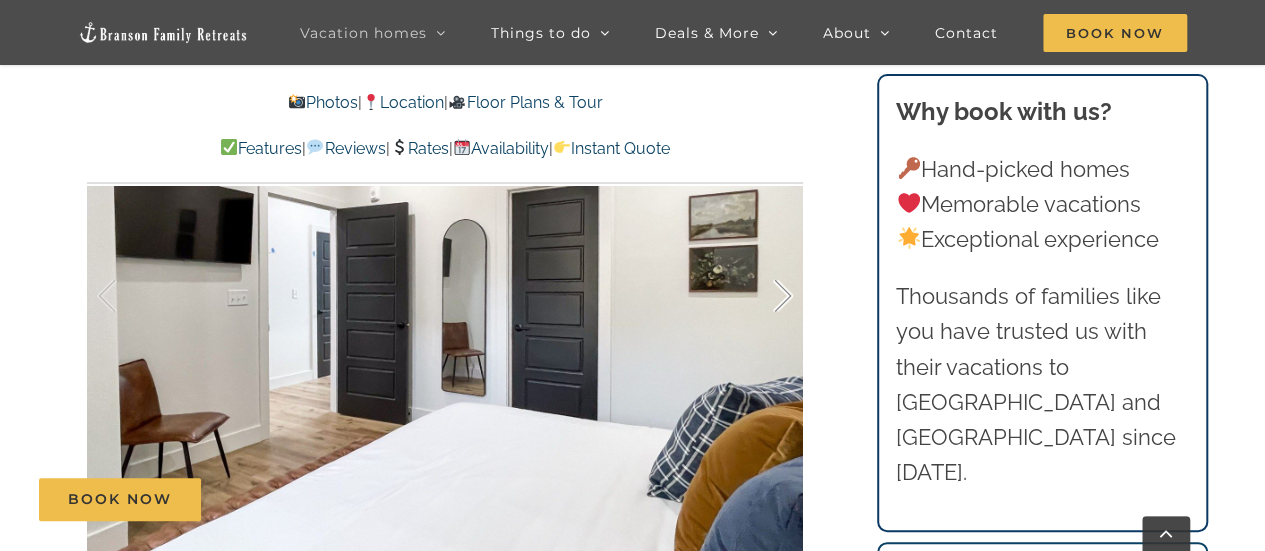 click at bounding box center (762, 296) 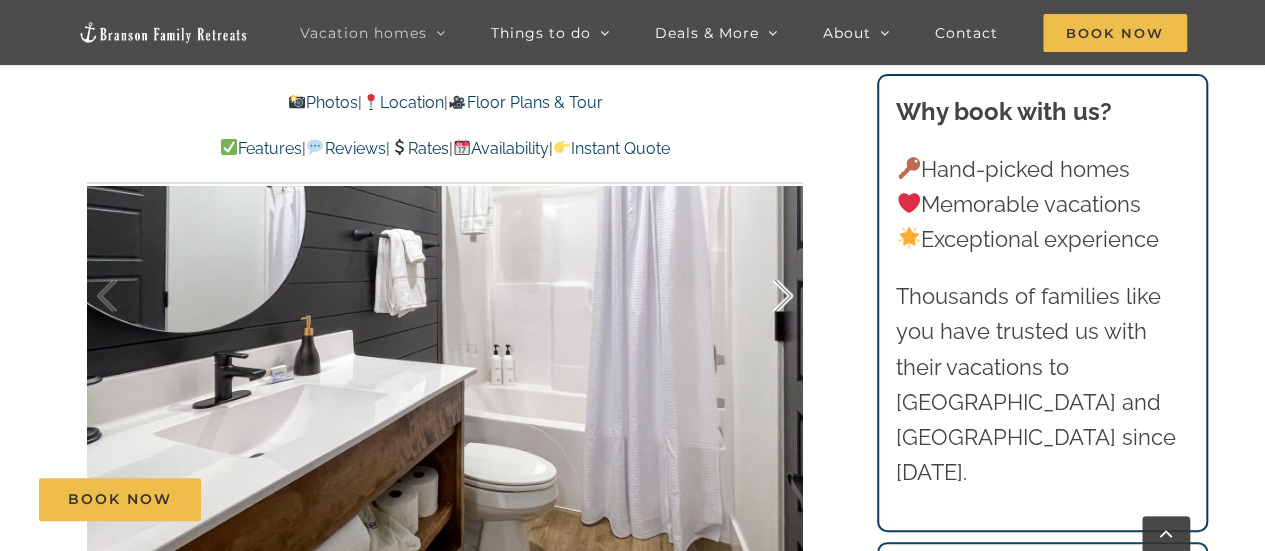 click at bounding box center [762, 296] 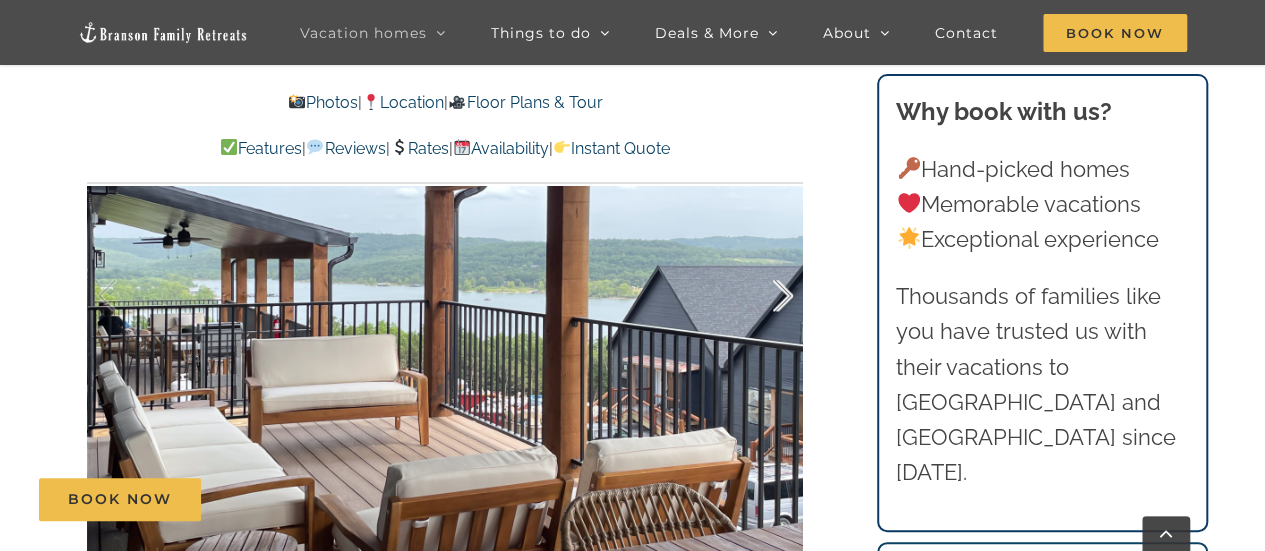 click at bounding box center (762, 296) 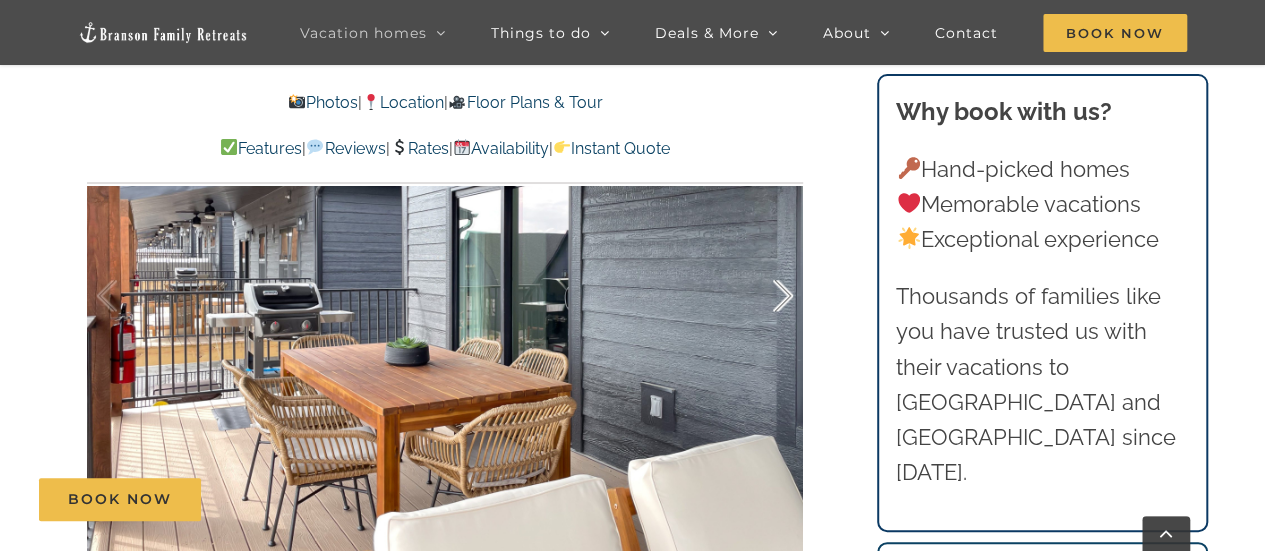 click at bounding box center (762, 296) 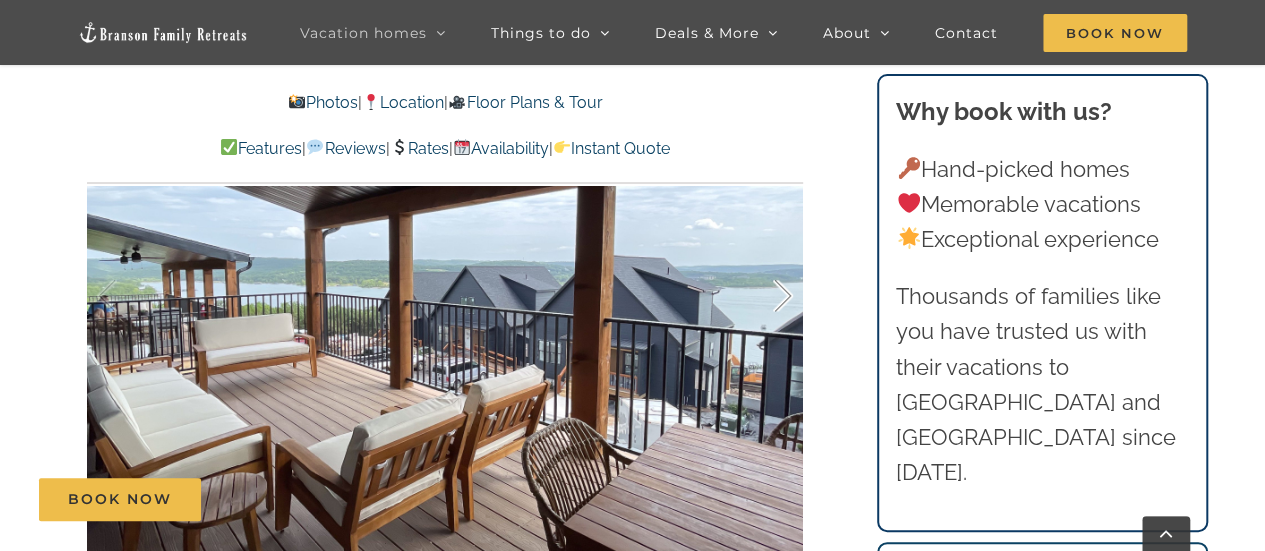 click at bounding box center [762, 296] 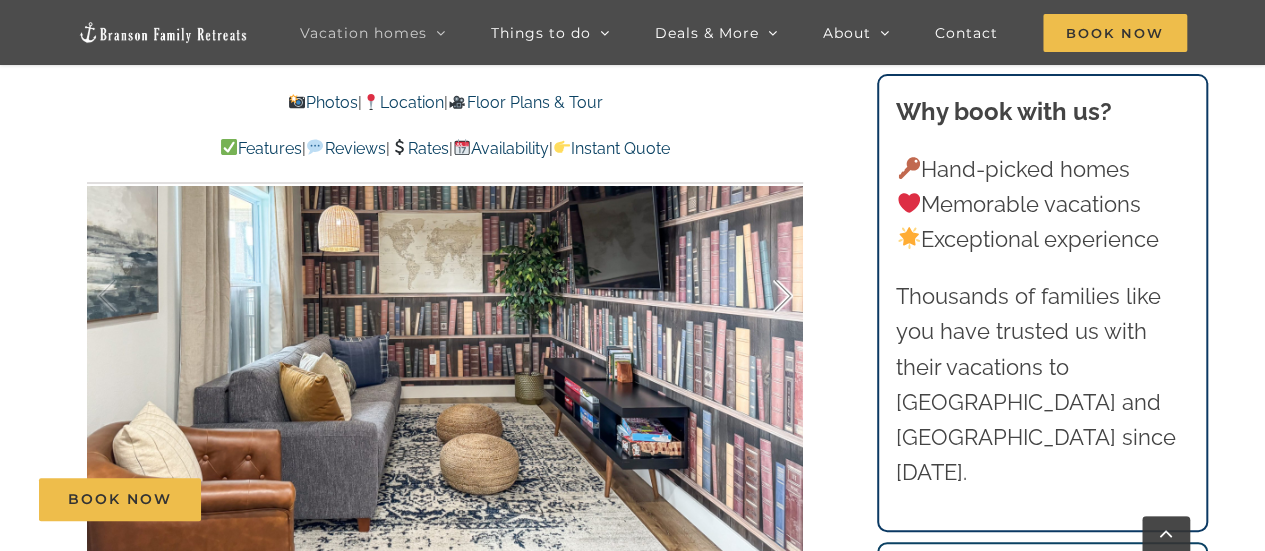 click at bounding box center (762, 296) 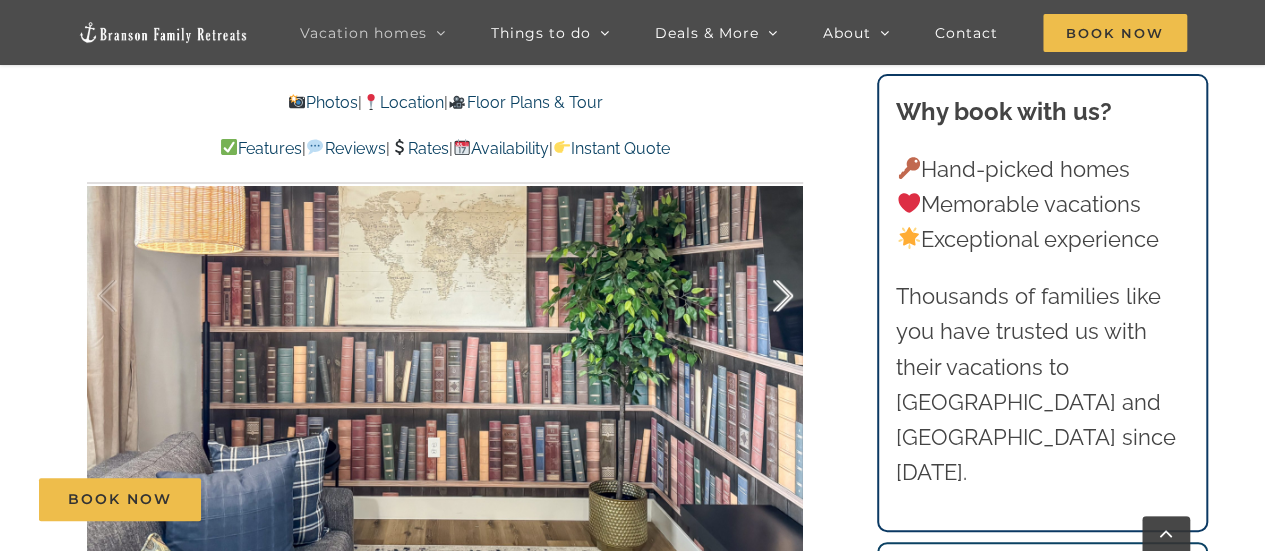 click at bounding box center (762, 296) 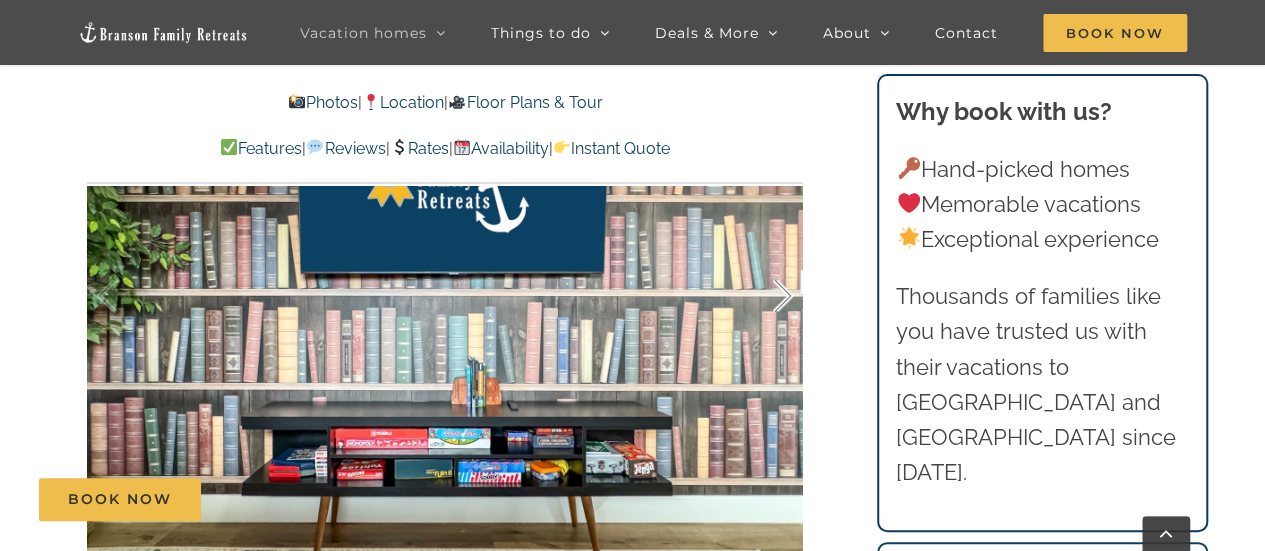 click at bounding box center (762, 296) 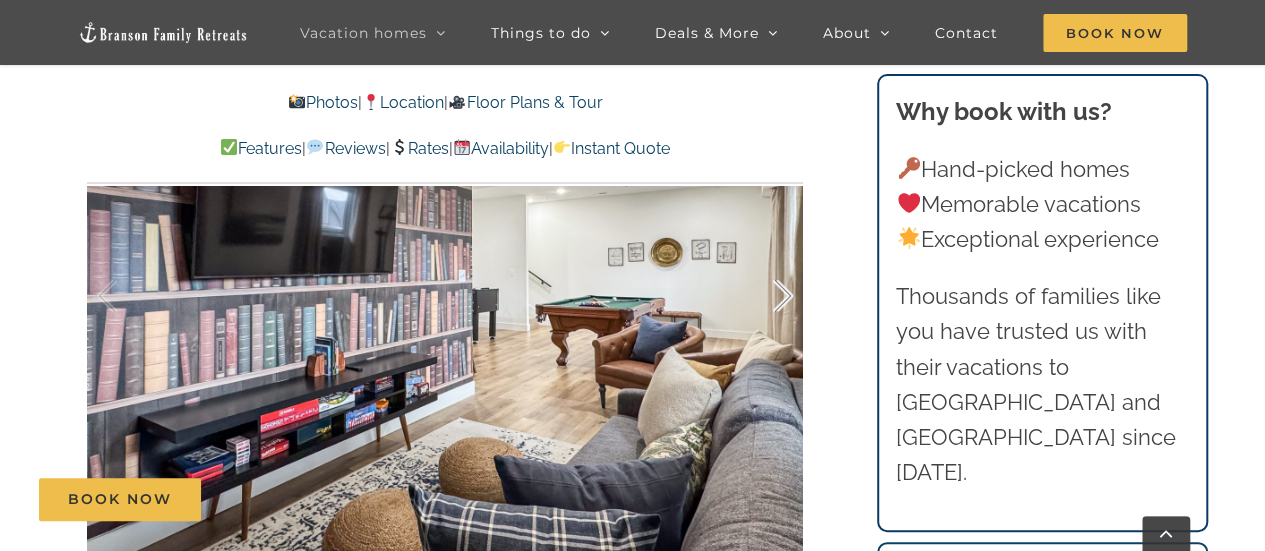 click at bounding box center (762, 296) 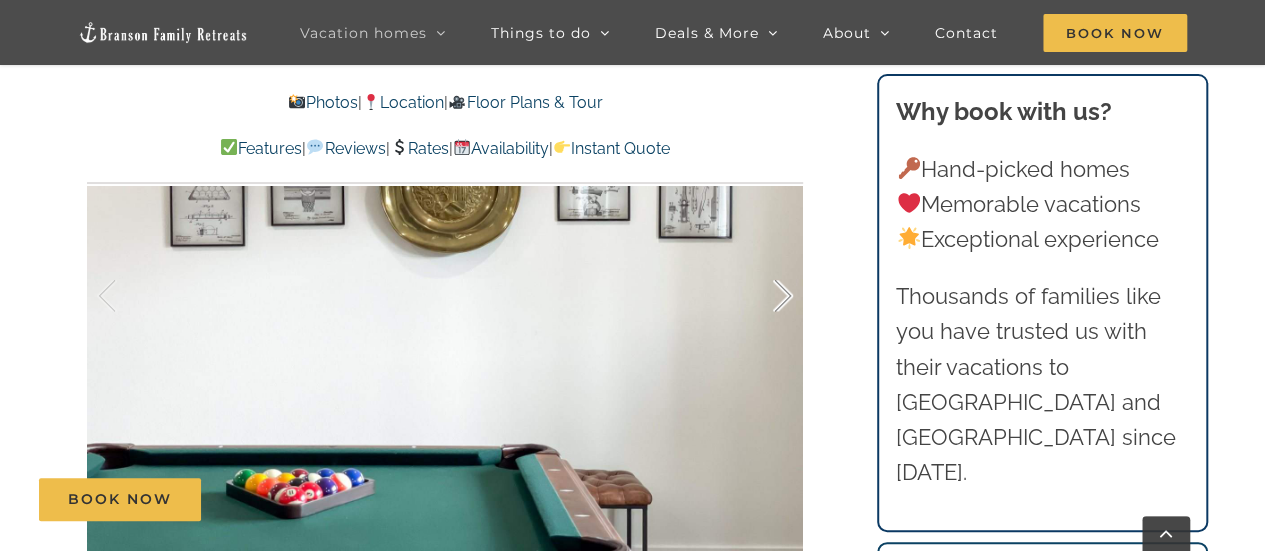click at bounding box center [762, 296] 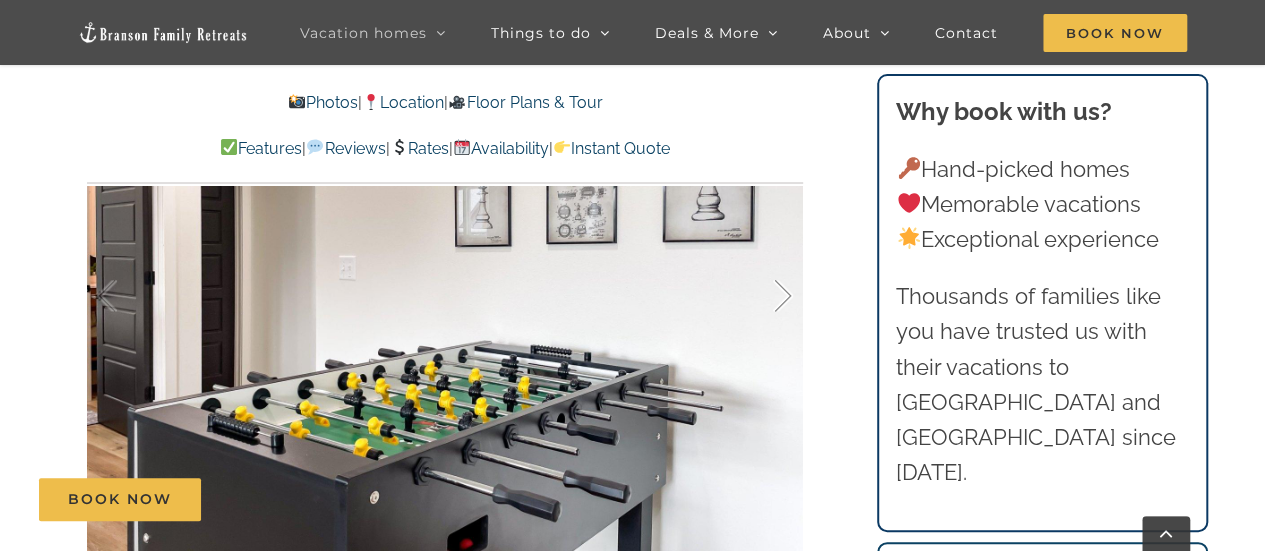 click at bounding box center [762, 296] 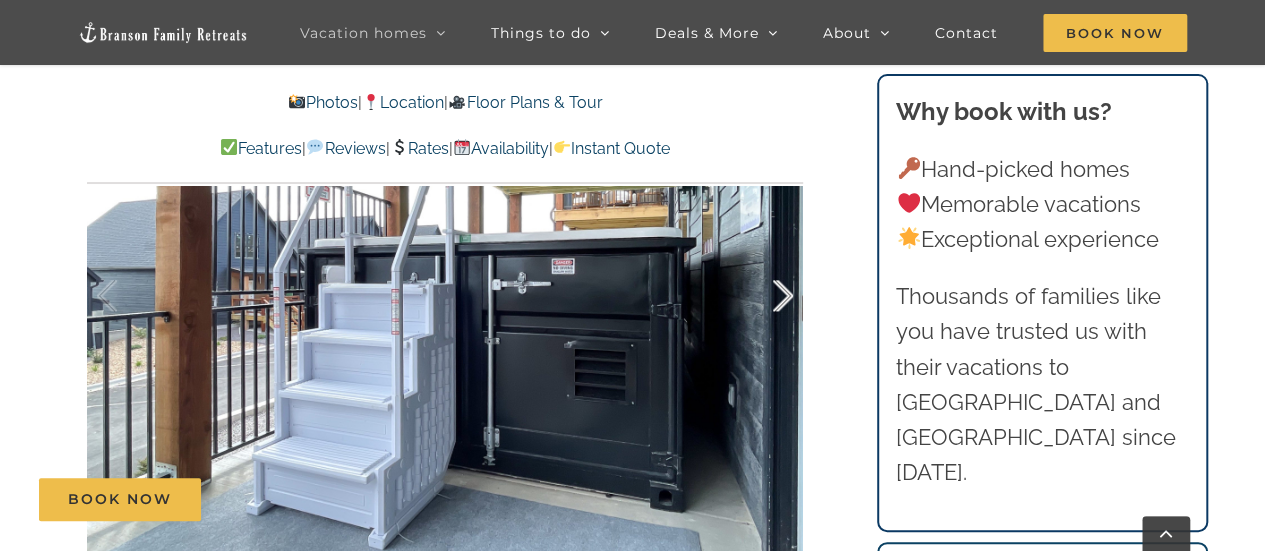 click at bounding box center (762, 296) 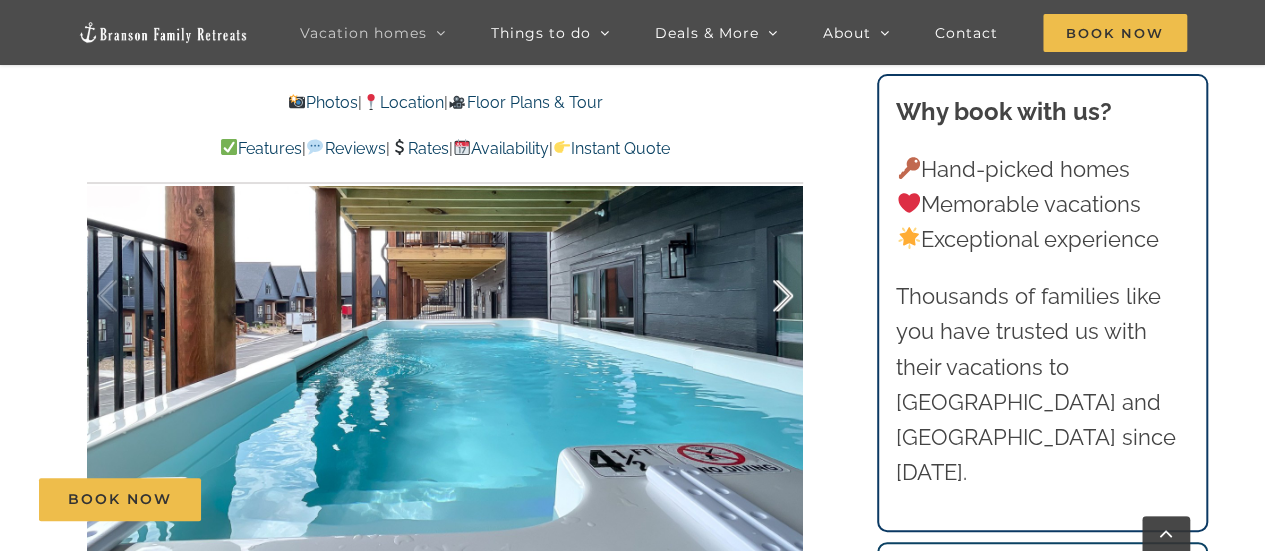 click at bounding box center [762, 296] 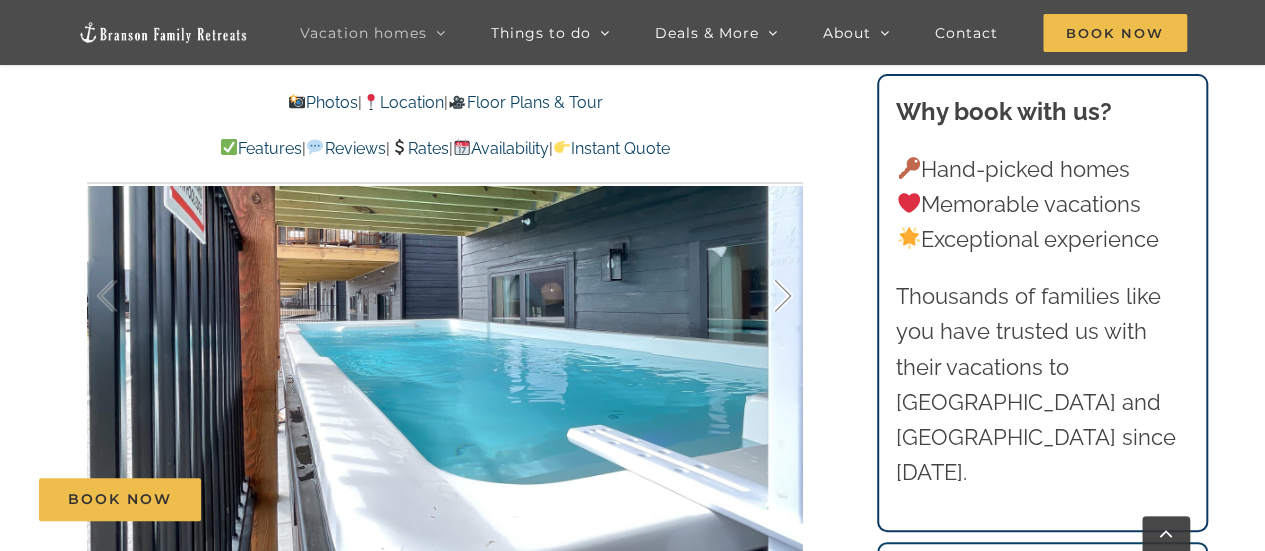 click at bounding box center (762, 296) 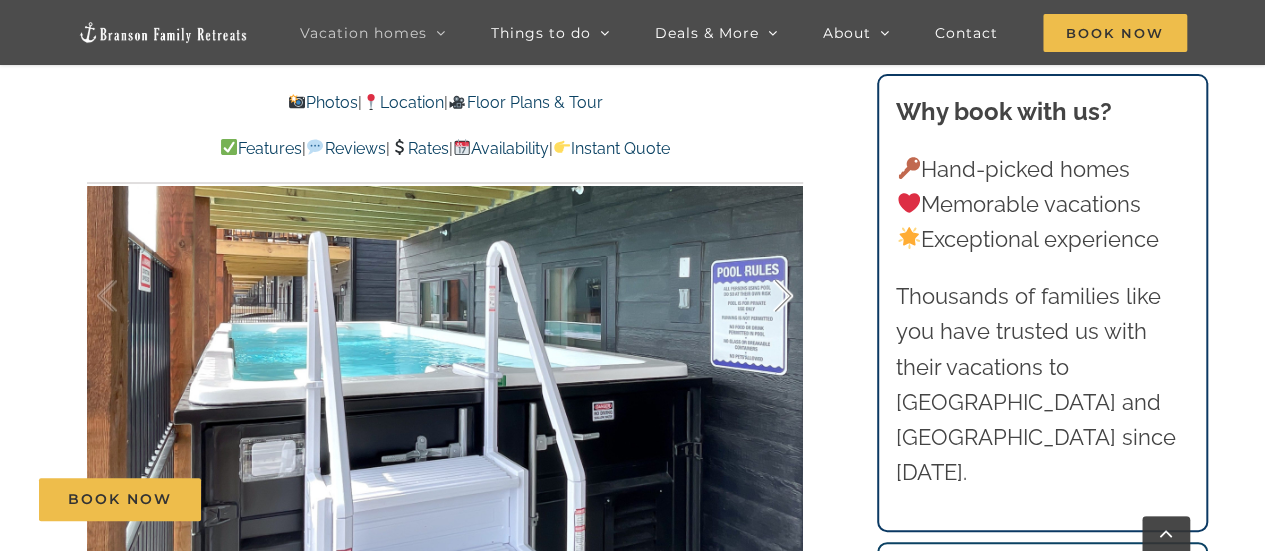 click at bounding box center (762, 296) 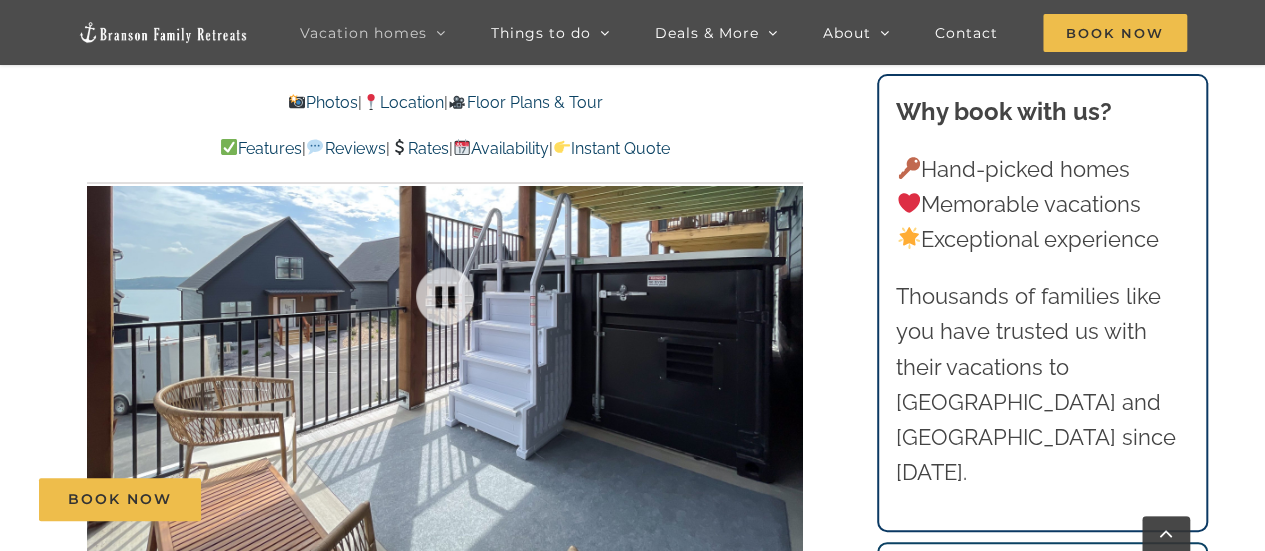 click at bounding box center [445, 296] 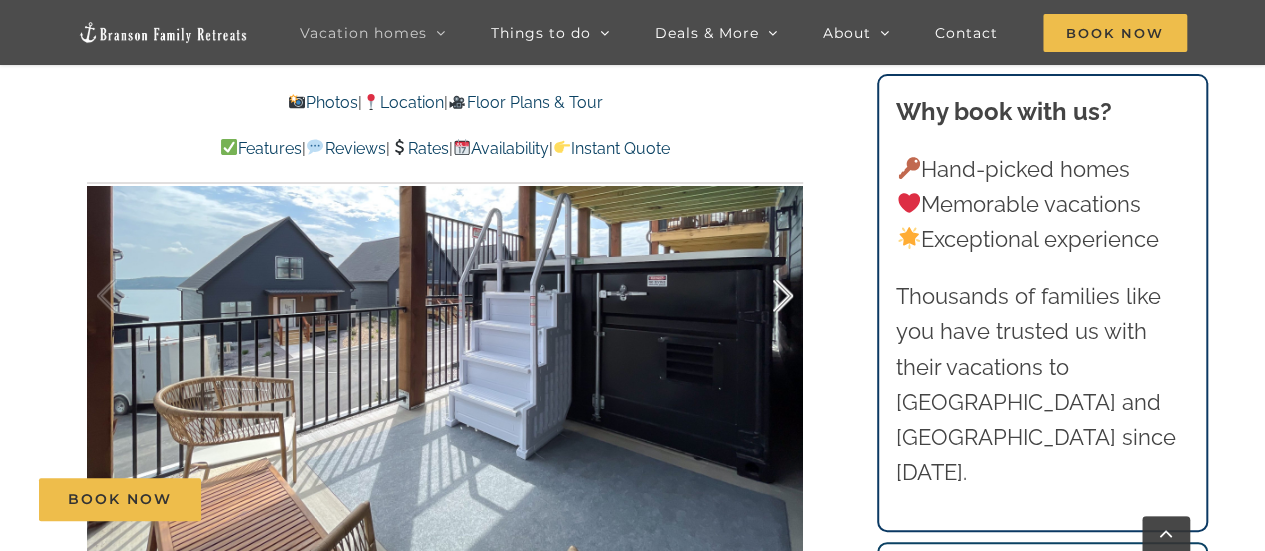 click at bounding box center [762, 296] 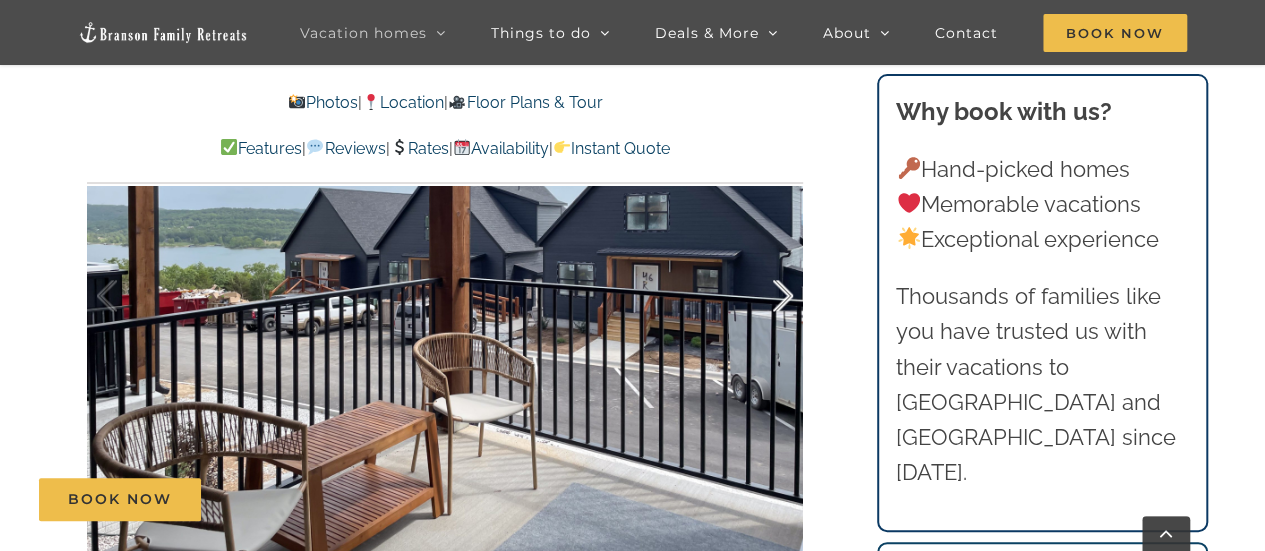 click at bounding box center [762, 296] 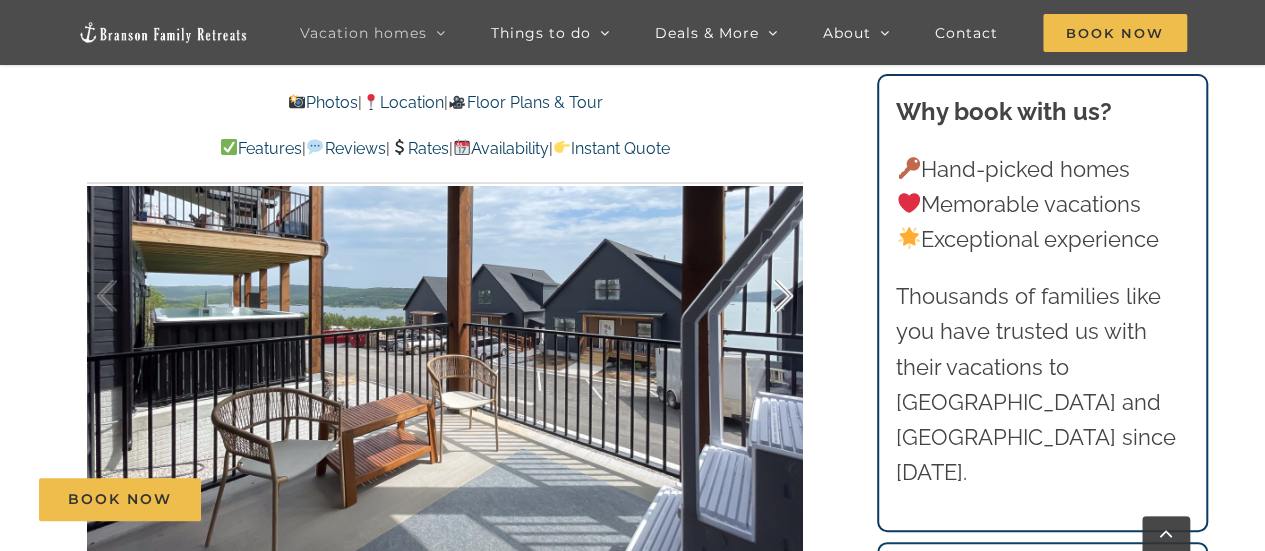 click at bounding box center (762, 296) 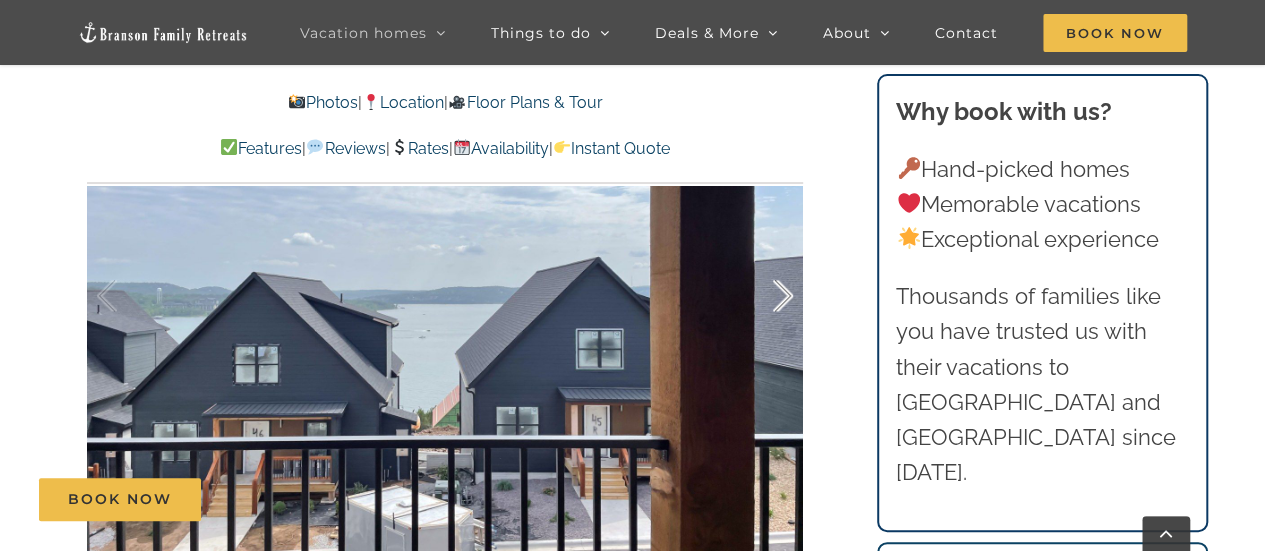 click at bounding box center (762, 296) 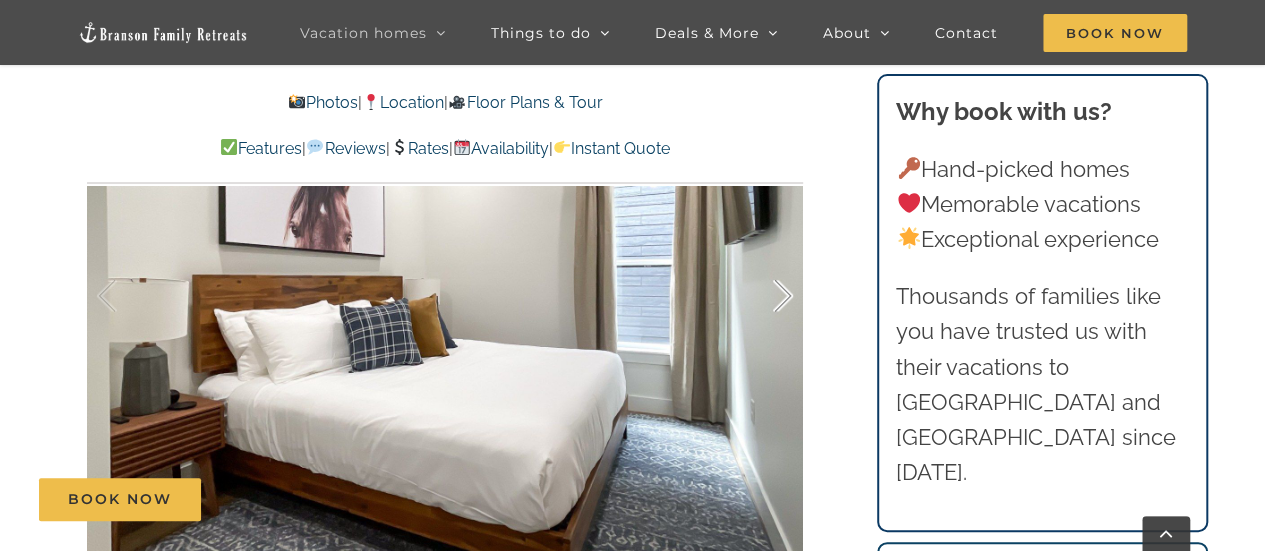 click at bounding box center [762, 296] 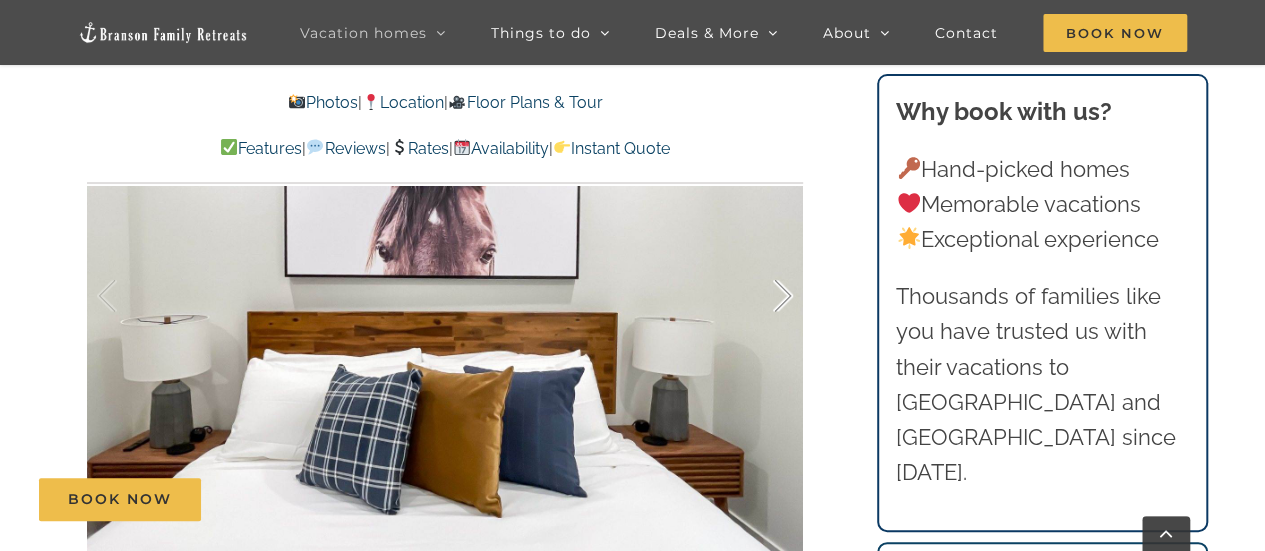 click at bounding box center (762, 296) 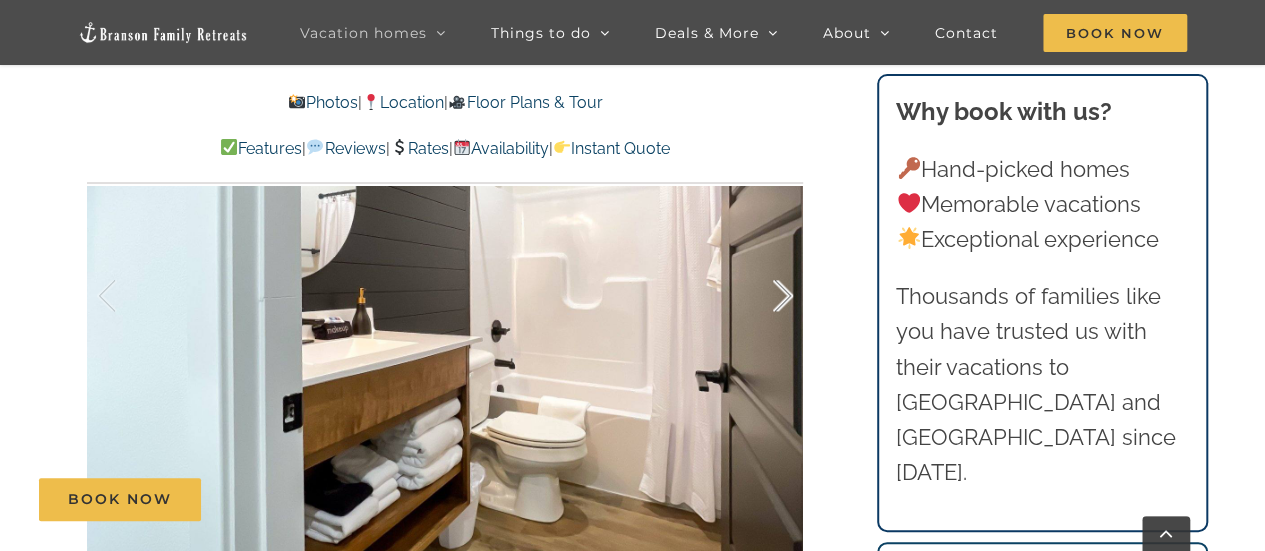 click at bounding box center (762, 296) 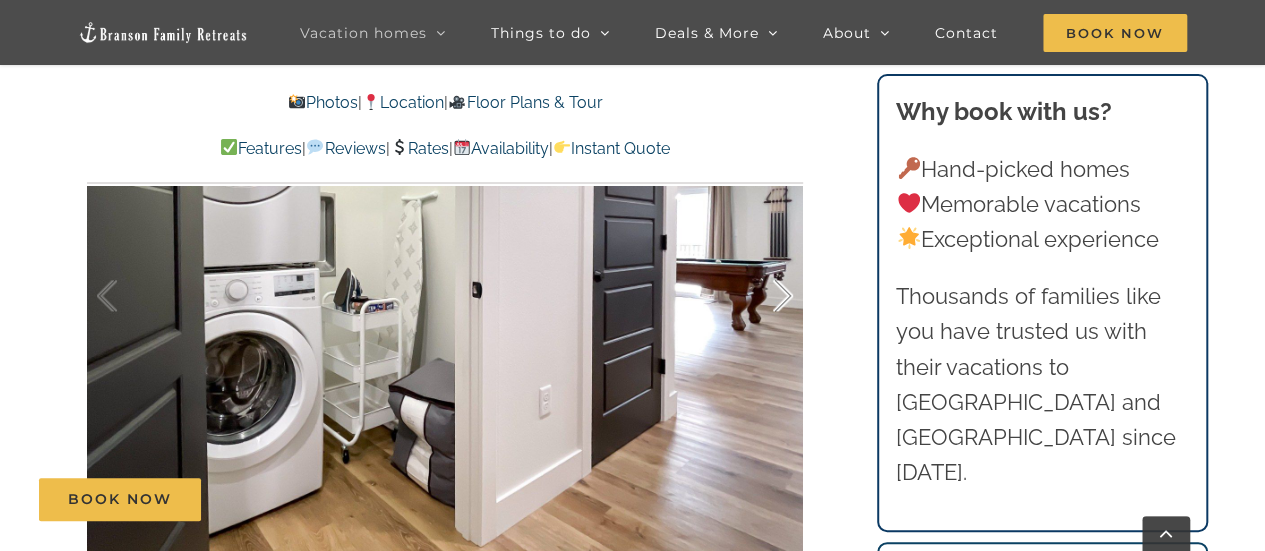 click at bounding box center (762, 296) 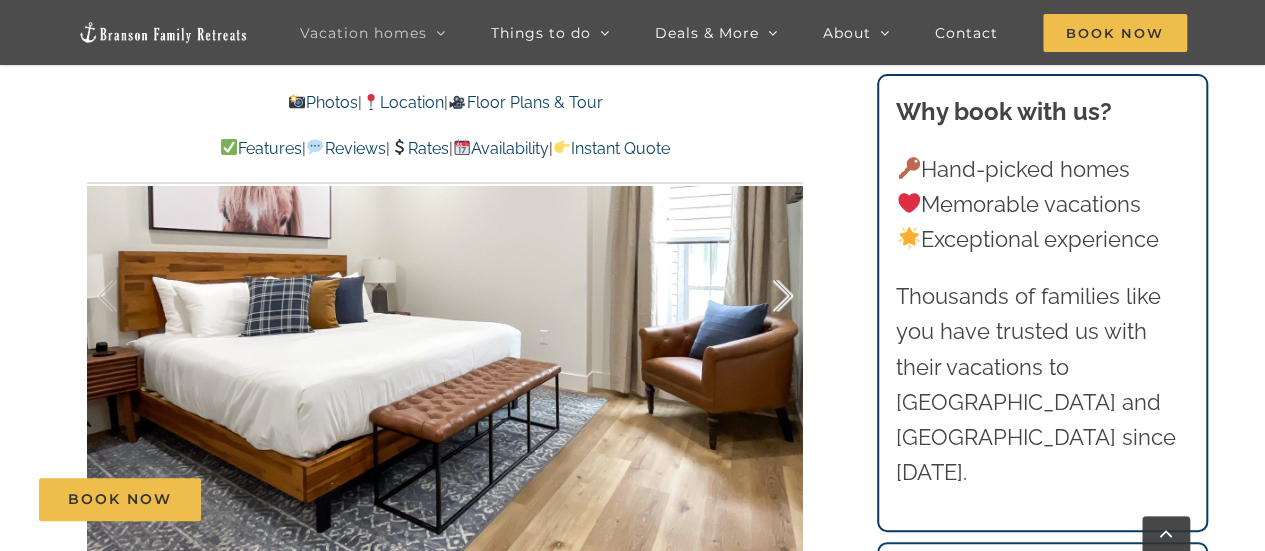 click at bounding box center (762, 296) 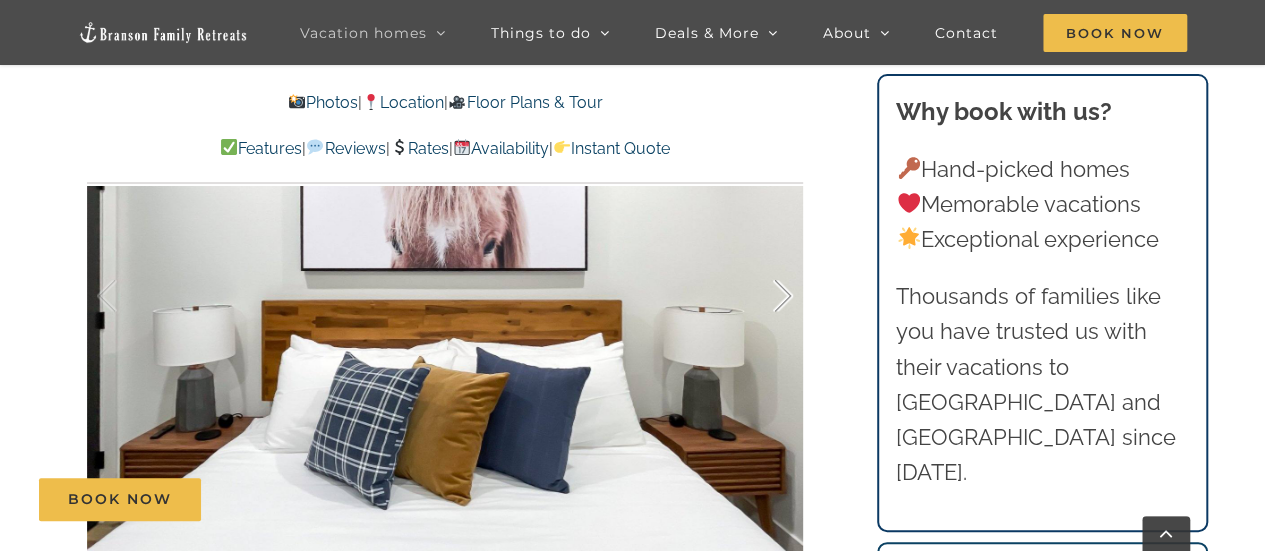 click at bounding box center [762, 296] 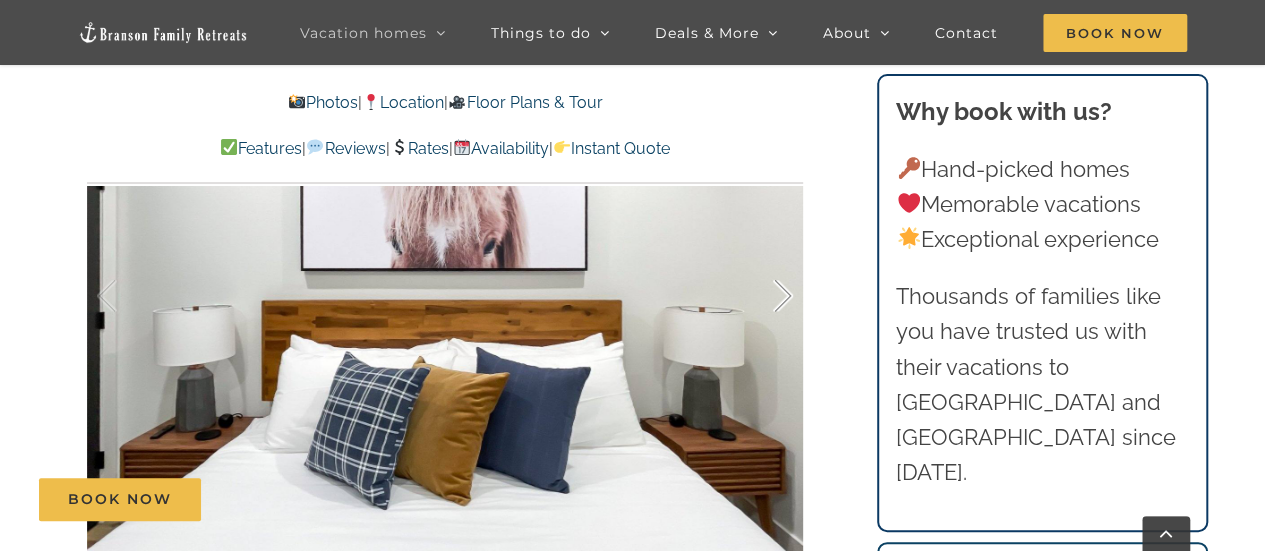 click at bounding box center [762, 296] 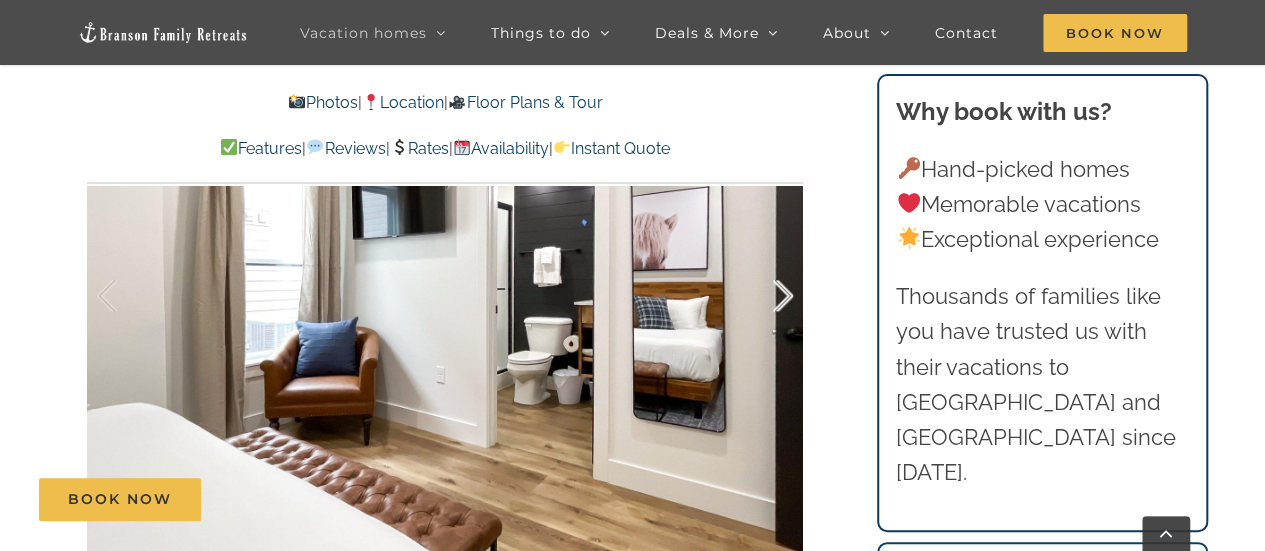 click at bounding box center (762, 296) 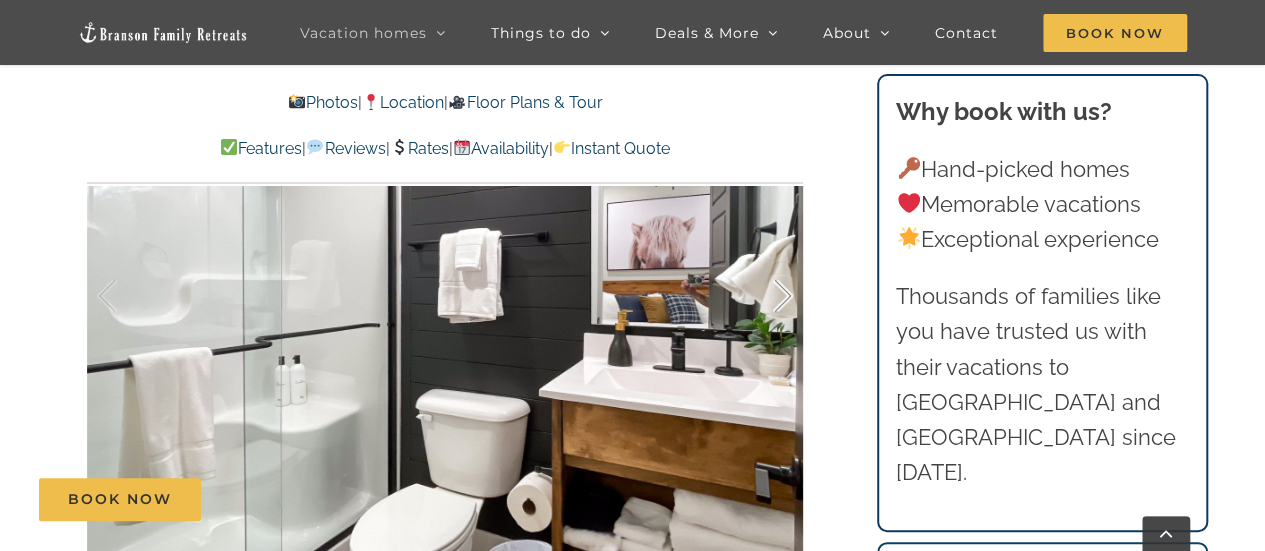 click at bounding box center (762, 296) 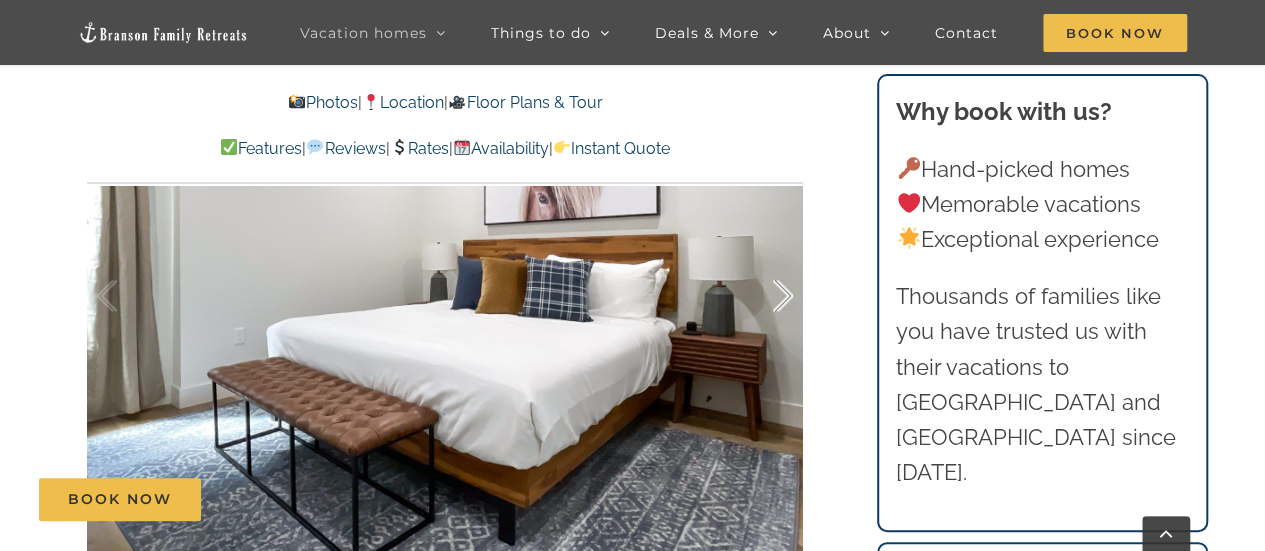 click at bounding box center (762, 296) 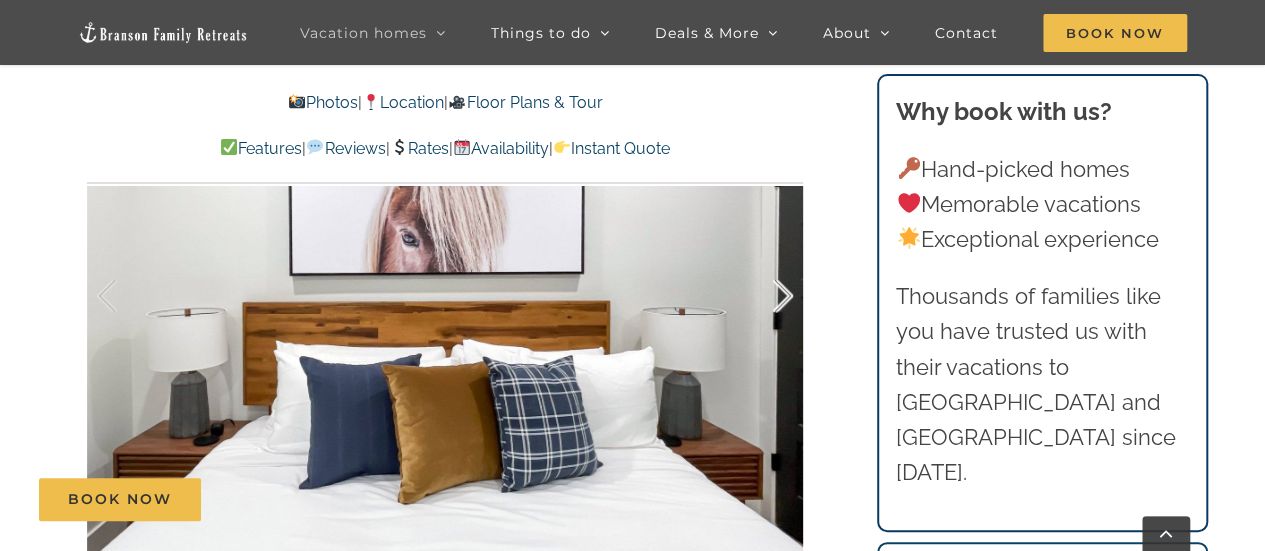 click at bounding box center (762, 296) 